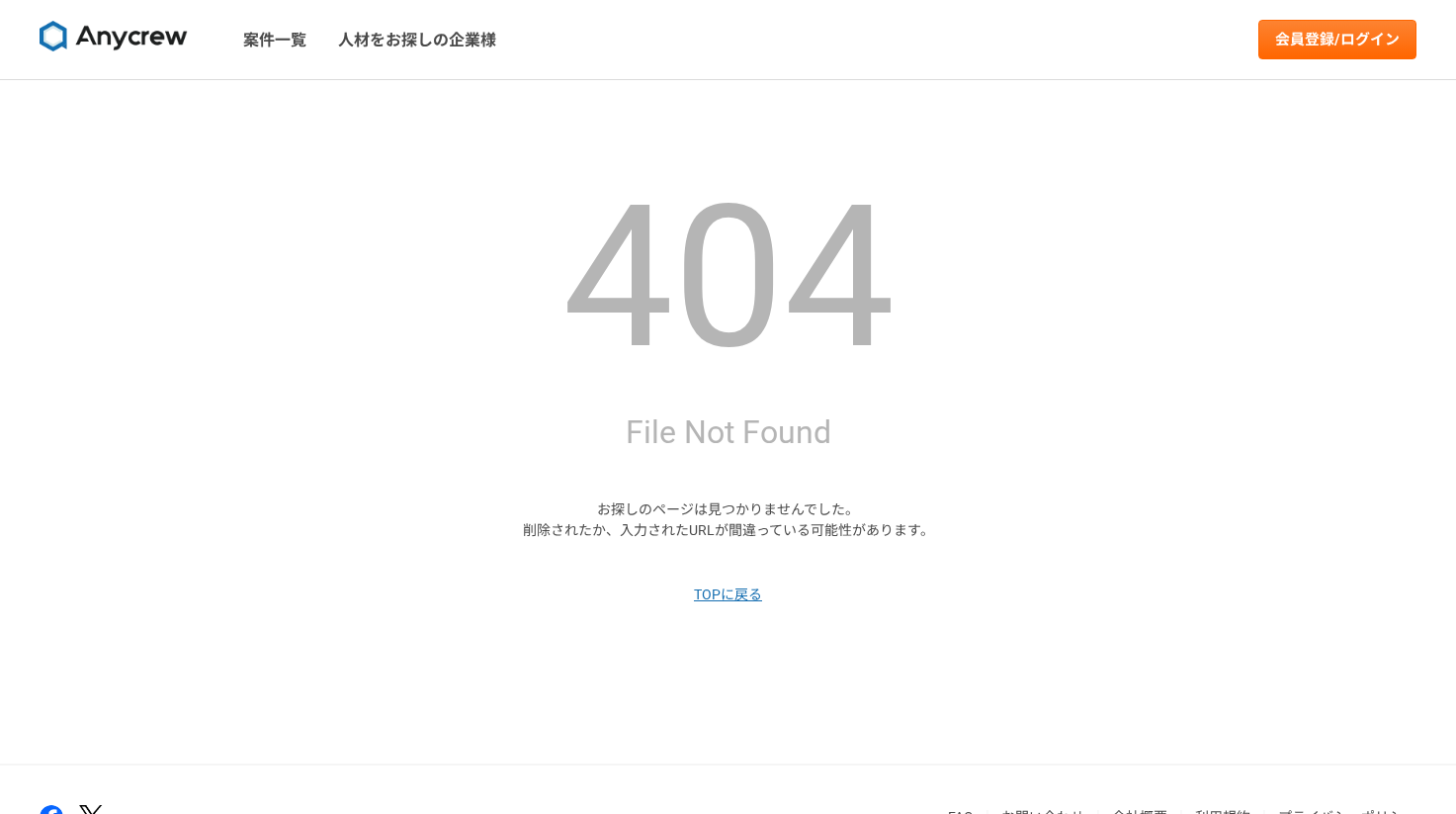 scroll, scrollTop: 0, scrollLeft: 0, axis: both 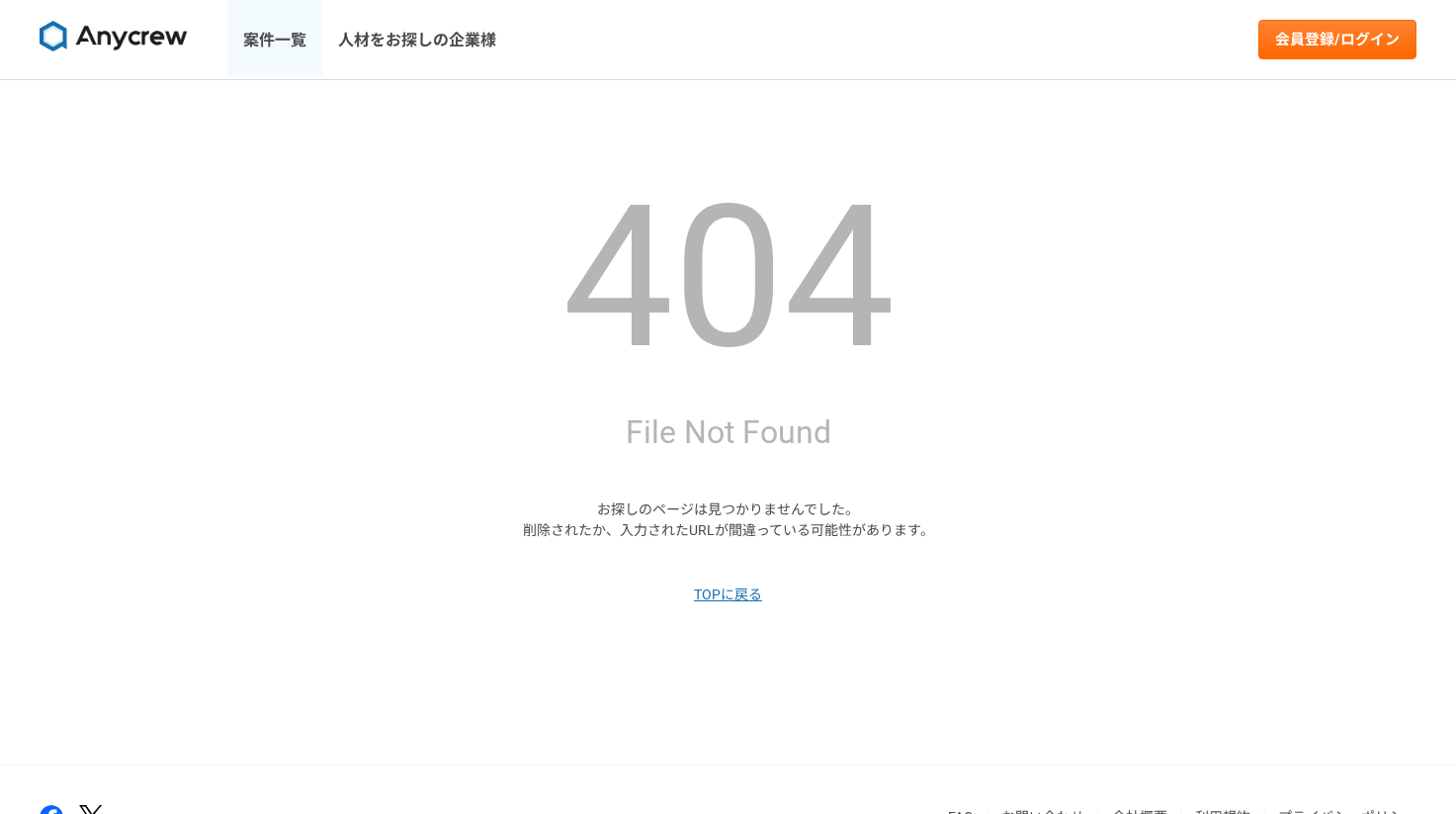 click on "案件一覧" at bounding box center [275, 40] 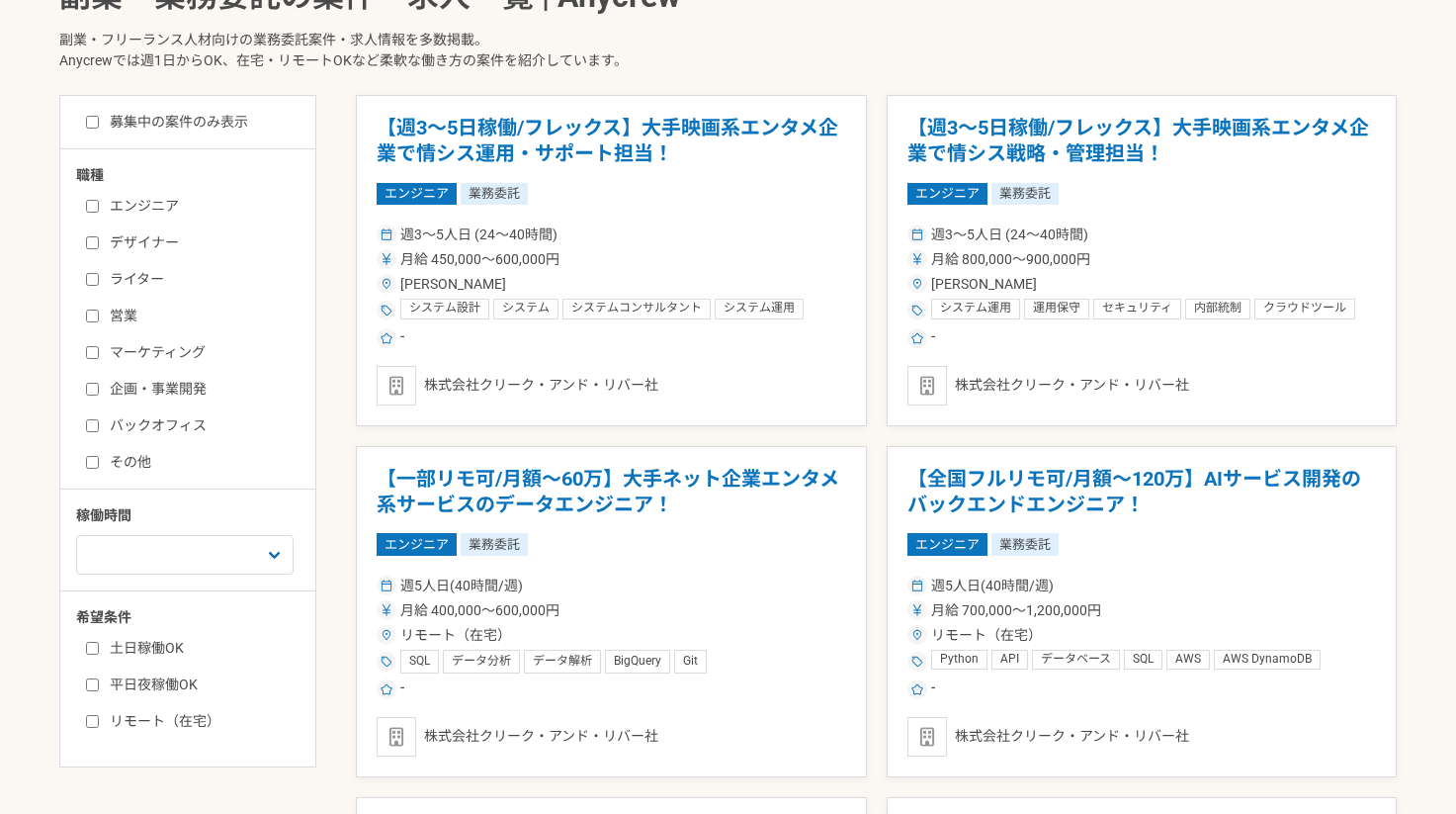scroll, scrollTop: 536, scrollLeft: 0, axis: vertical 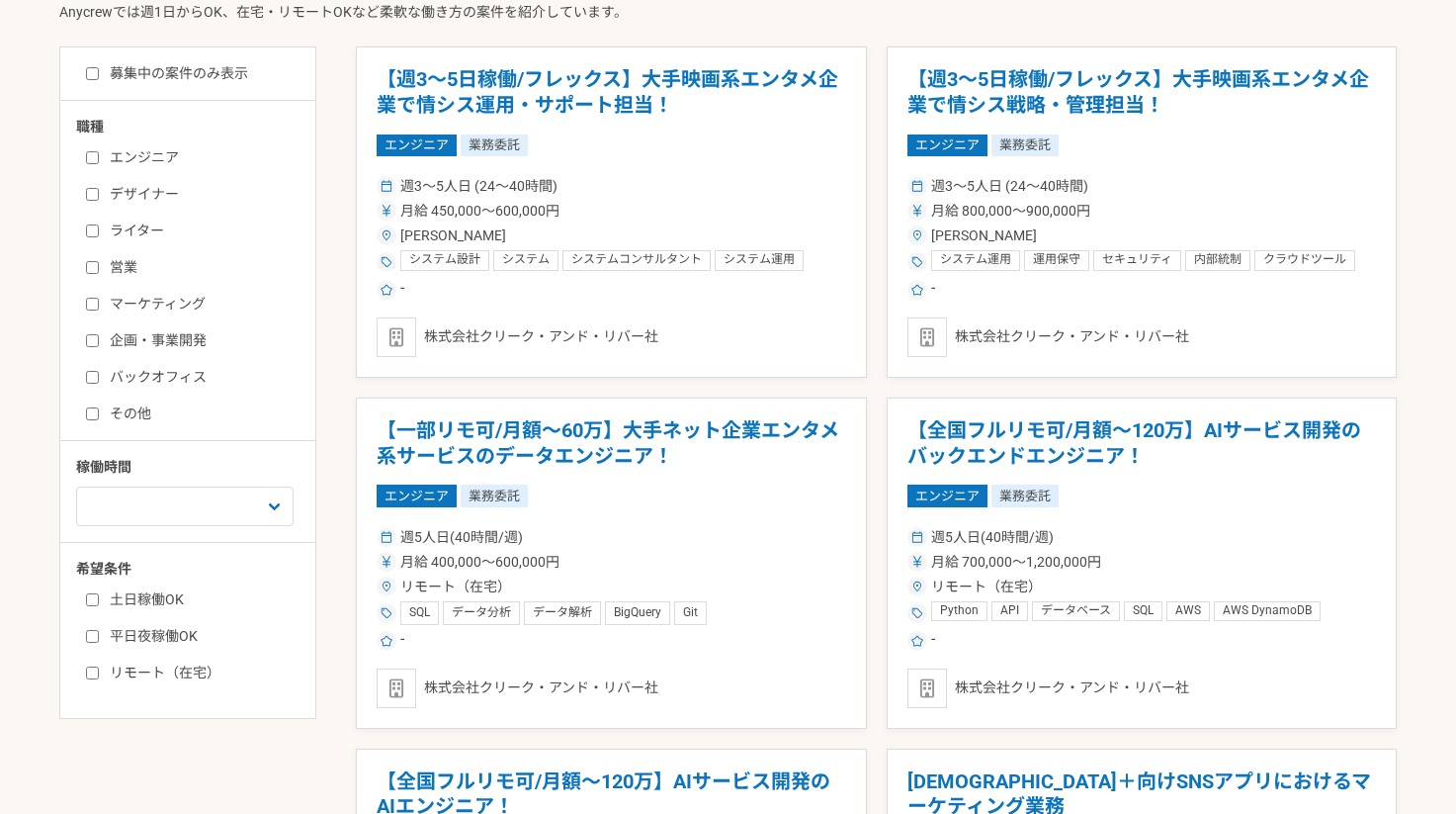 click on "土日稼働OK" at bounding box center (200, 599) 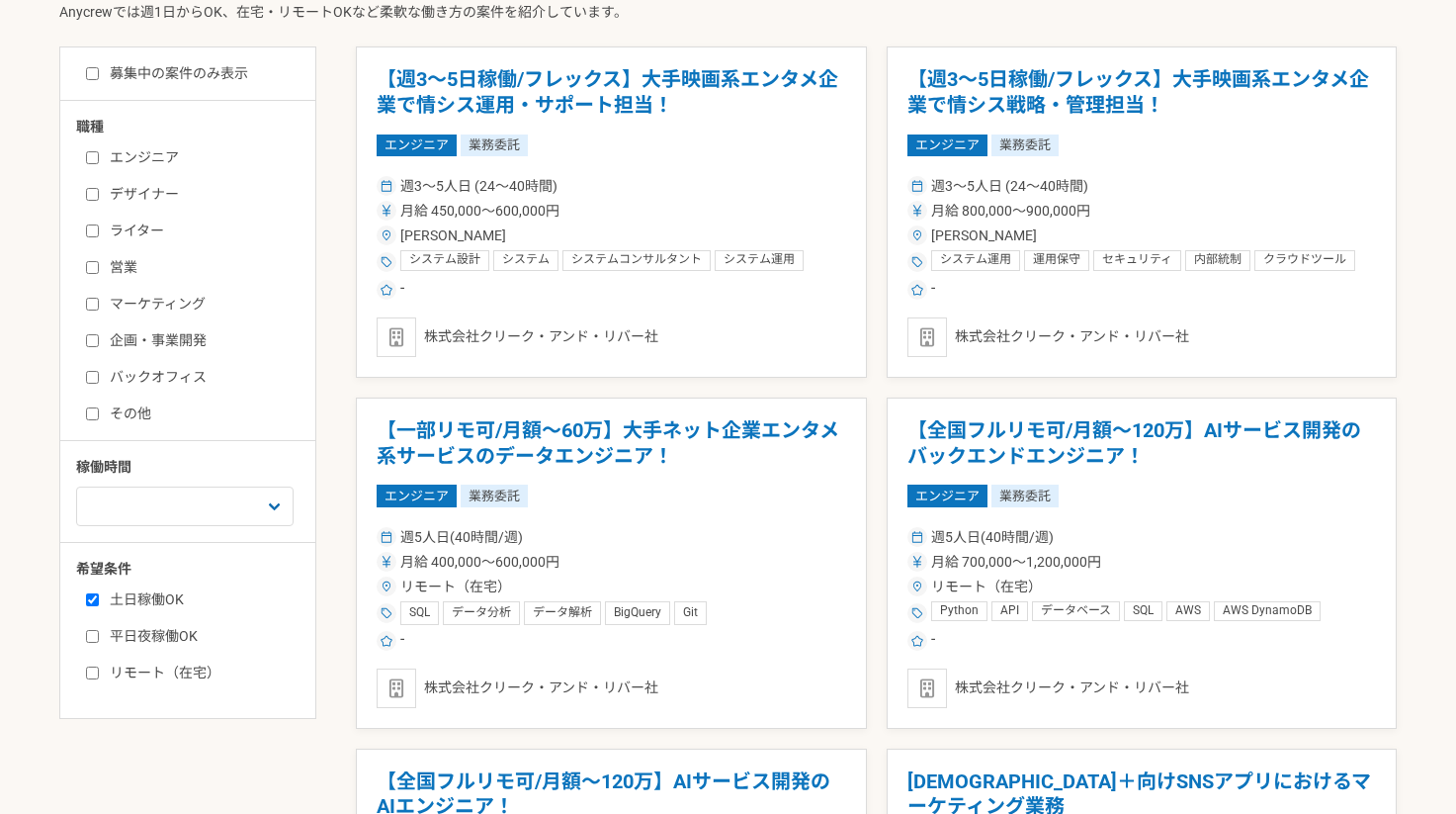 checkbox on "true" 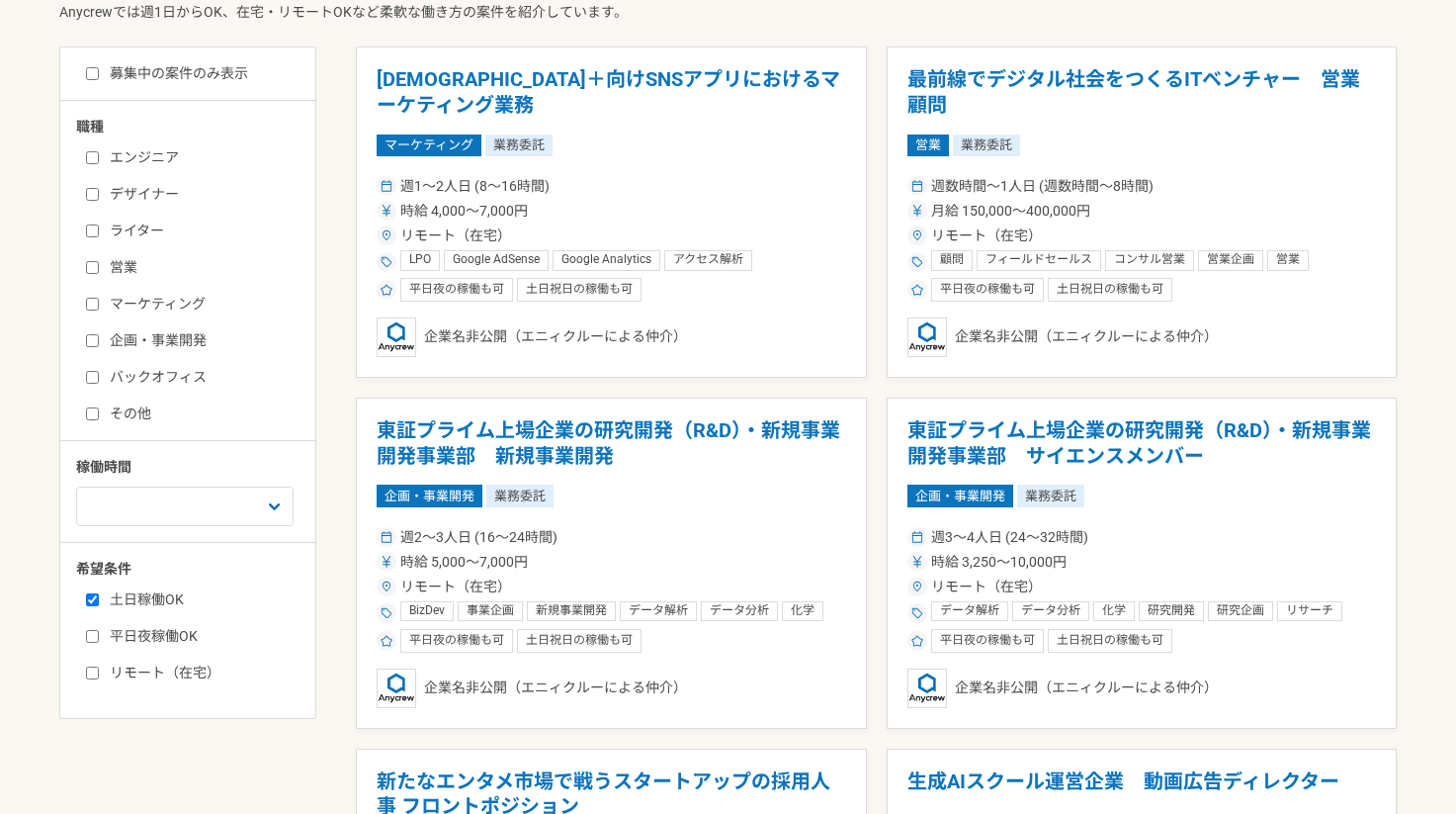 click on "リモート（在宅）" at bounding box center [200, 673] 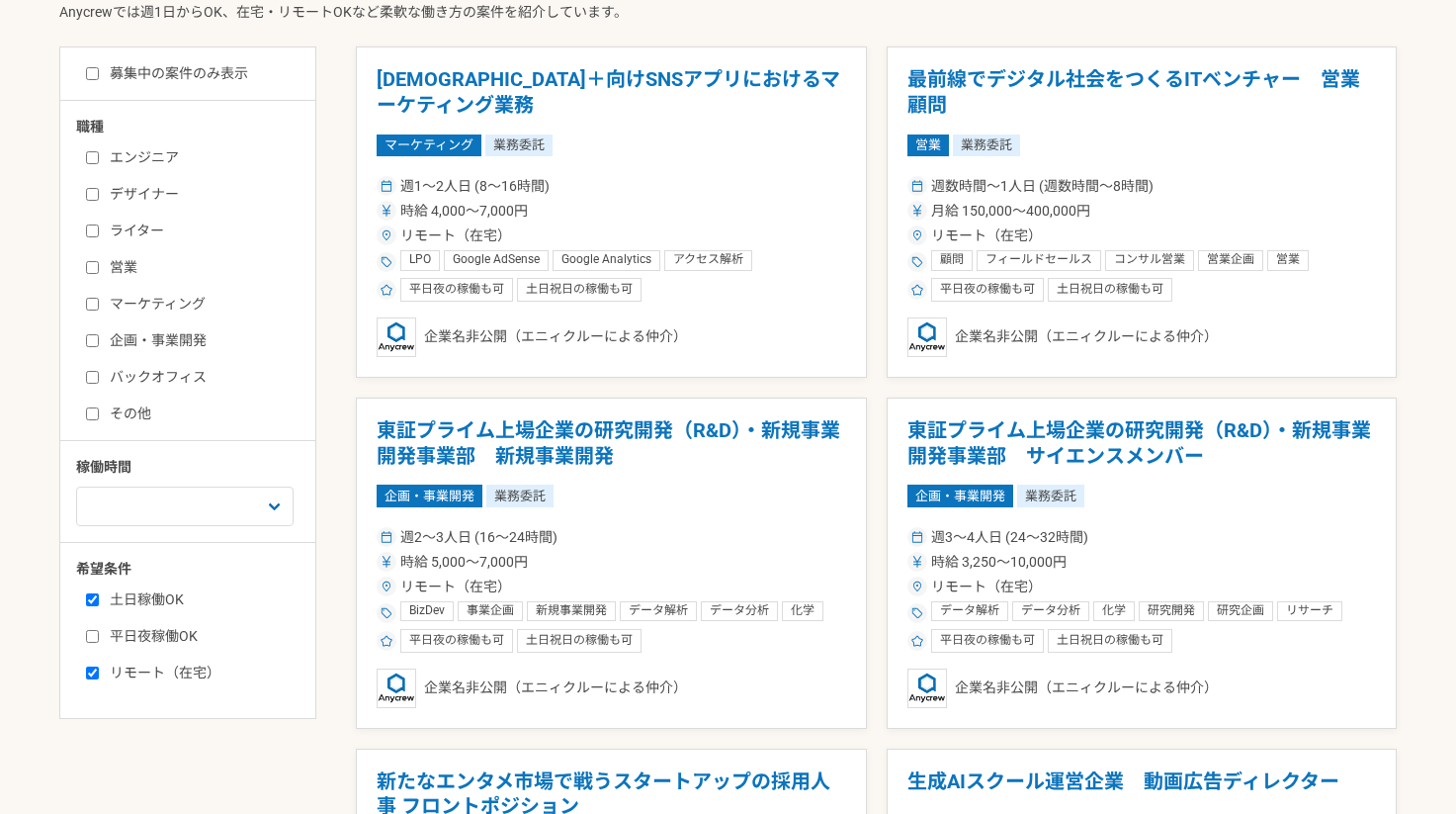 checkbox on "true" 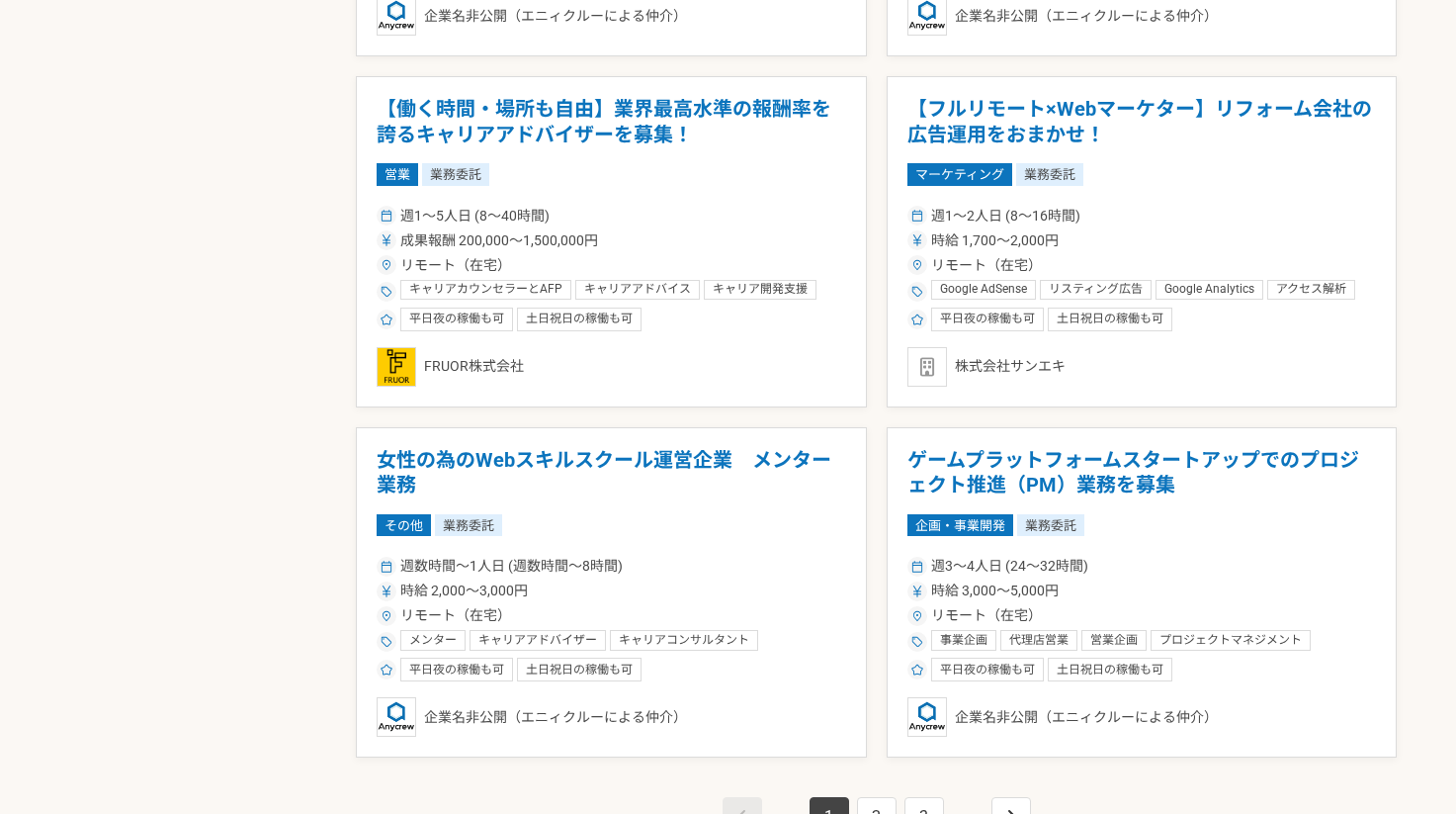 scroll, scrollTop: 3537, scrollLeft: 0, axis: vertical 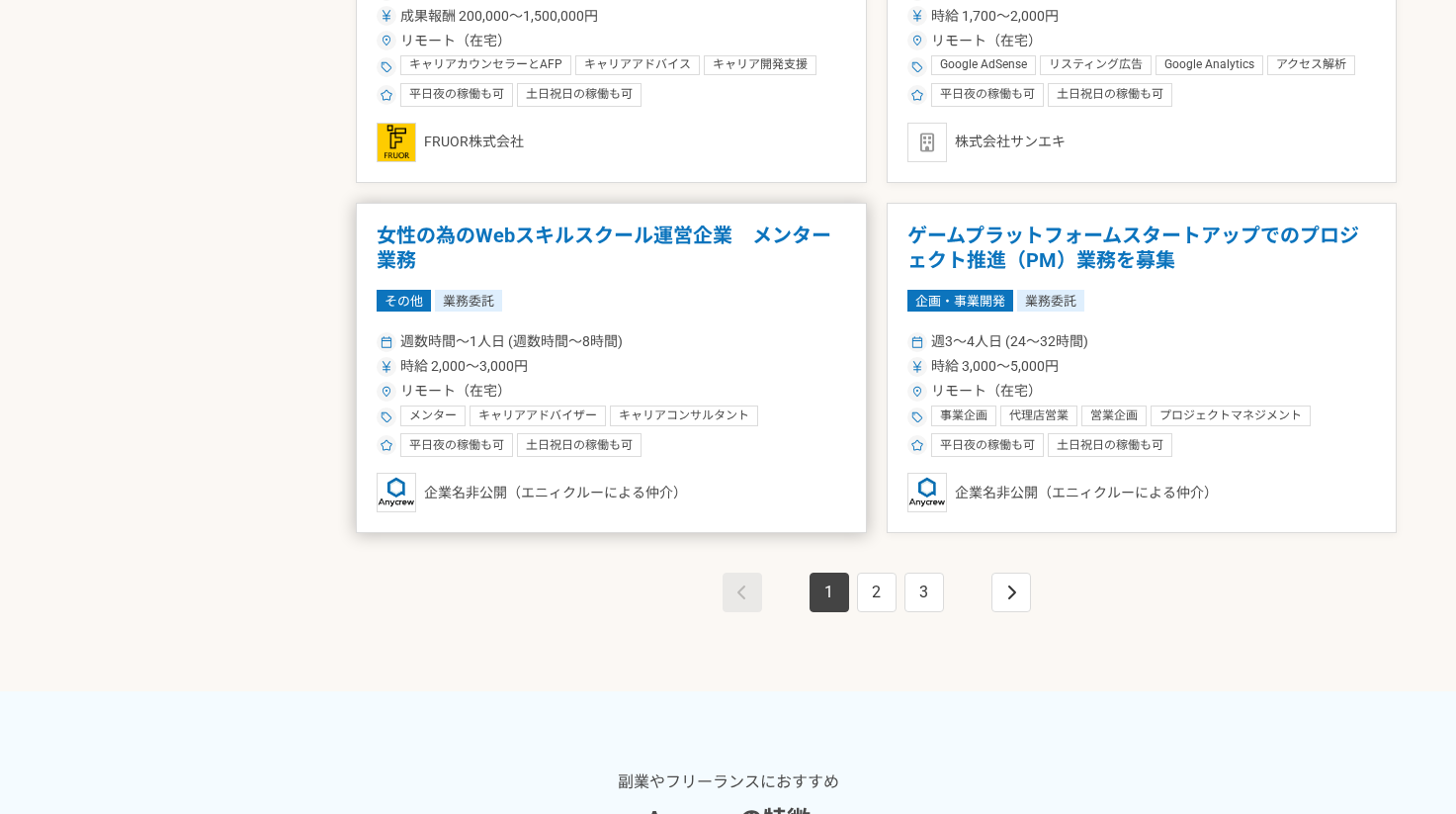 click on "女性の為のWebスキルスクール運営企業　メンター業務" at bounding box center [611, 248] 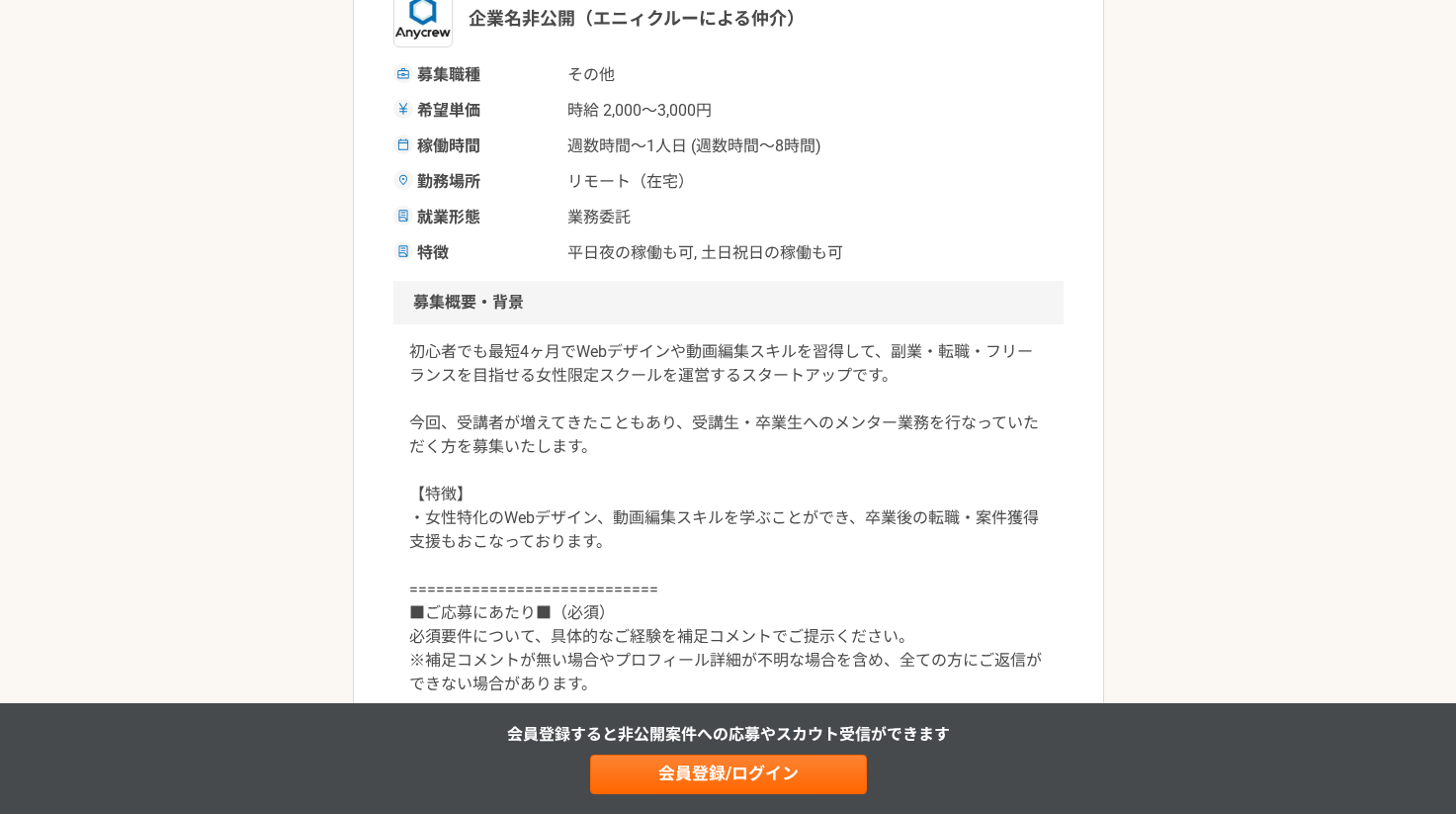 scroll, scrollTop: 480, scrollLeft: 0, axis: vertical 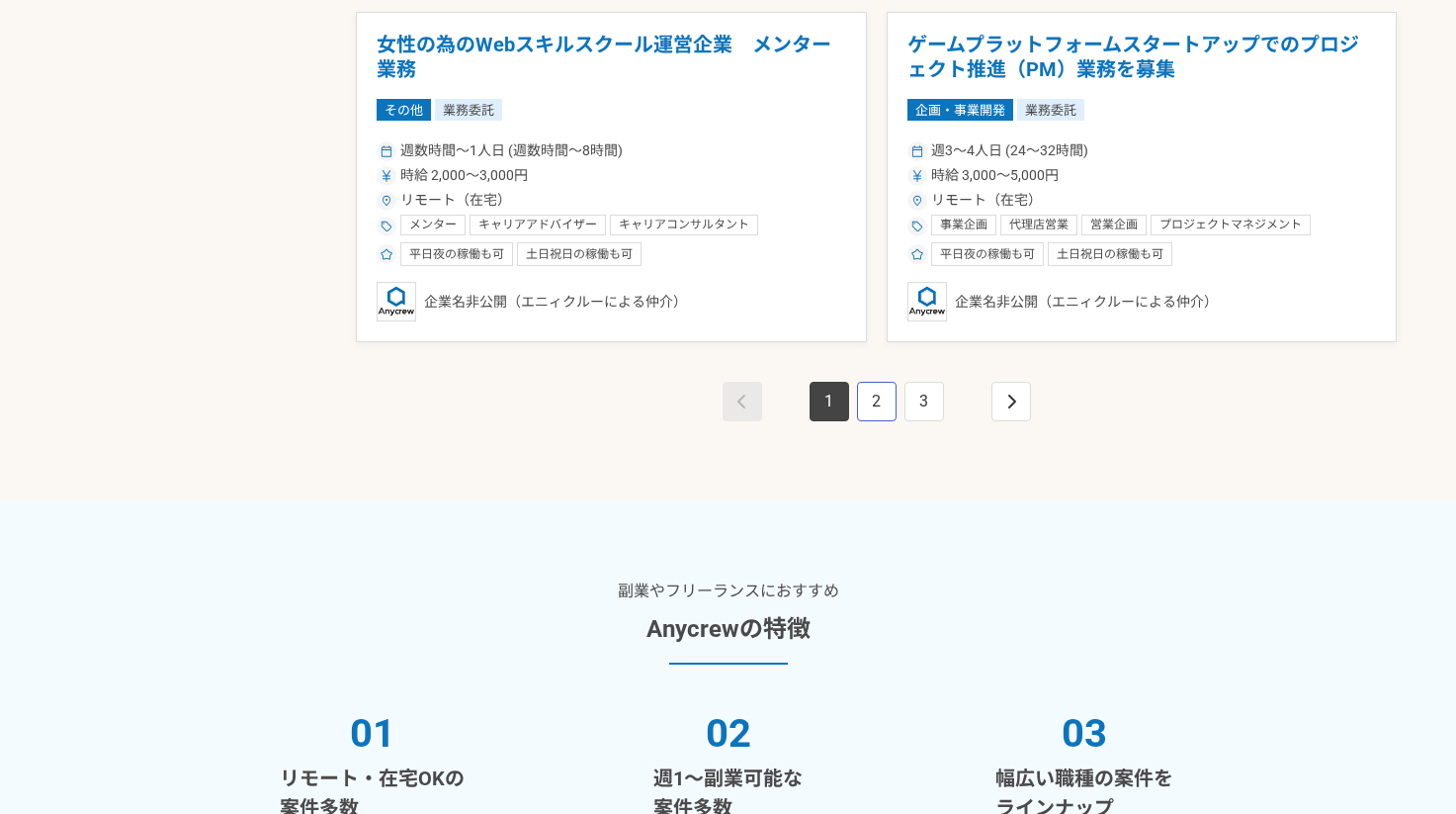 click on "2" at bounding box center (877, 402) 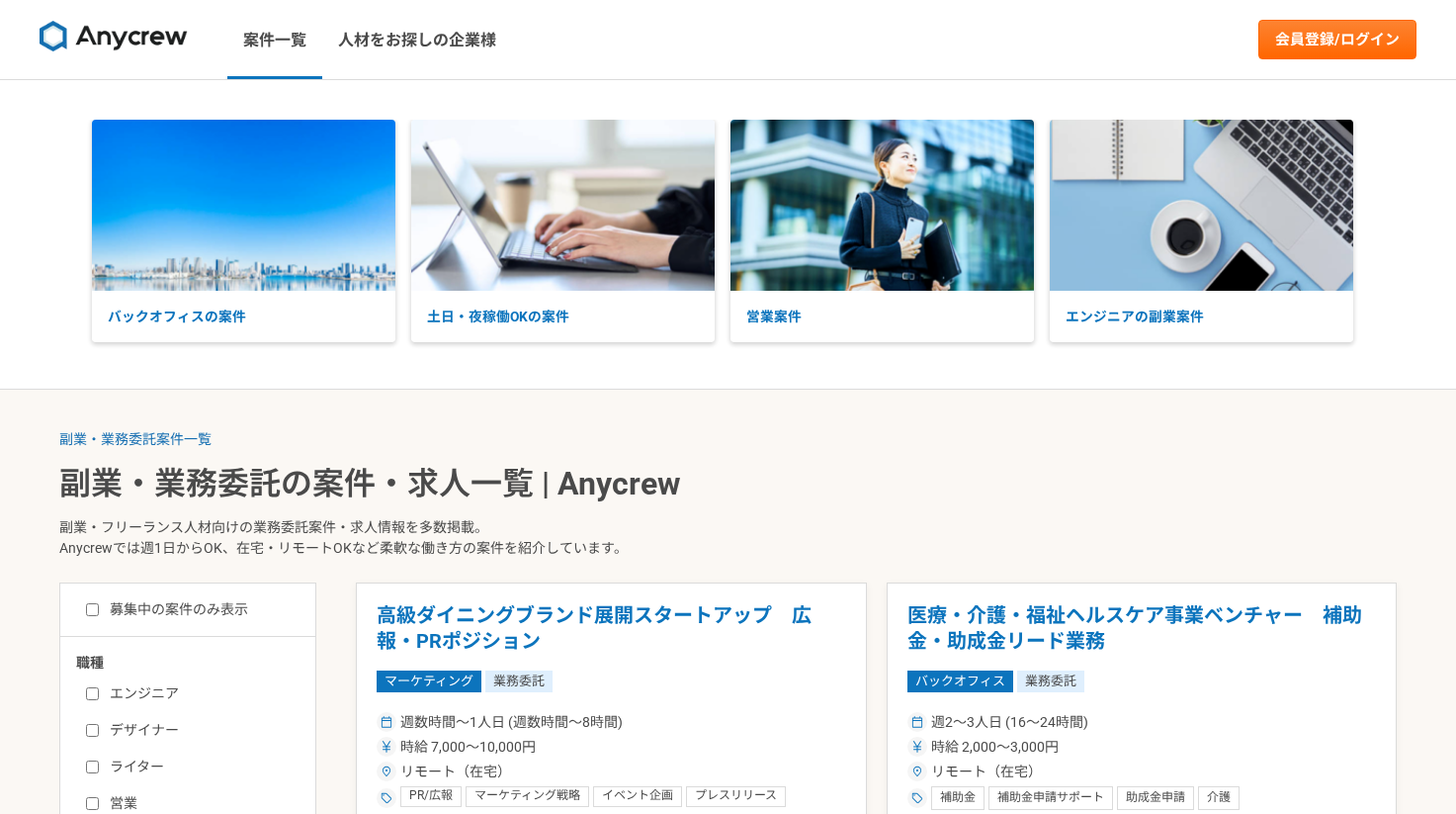 scroll, scrollTop: 195, scrollLeft: 0, axis: vertical 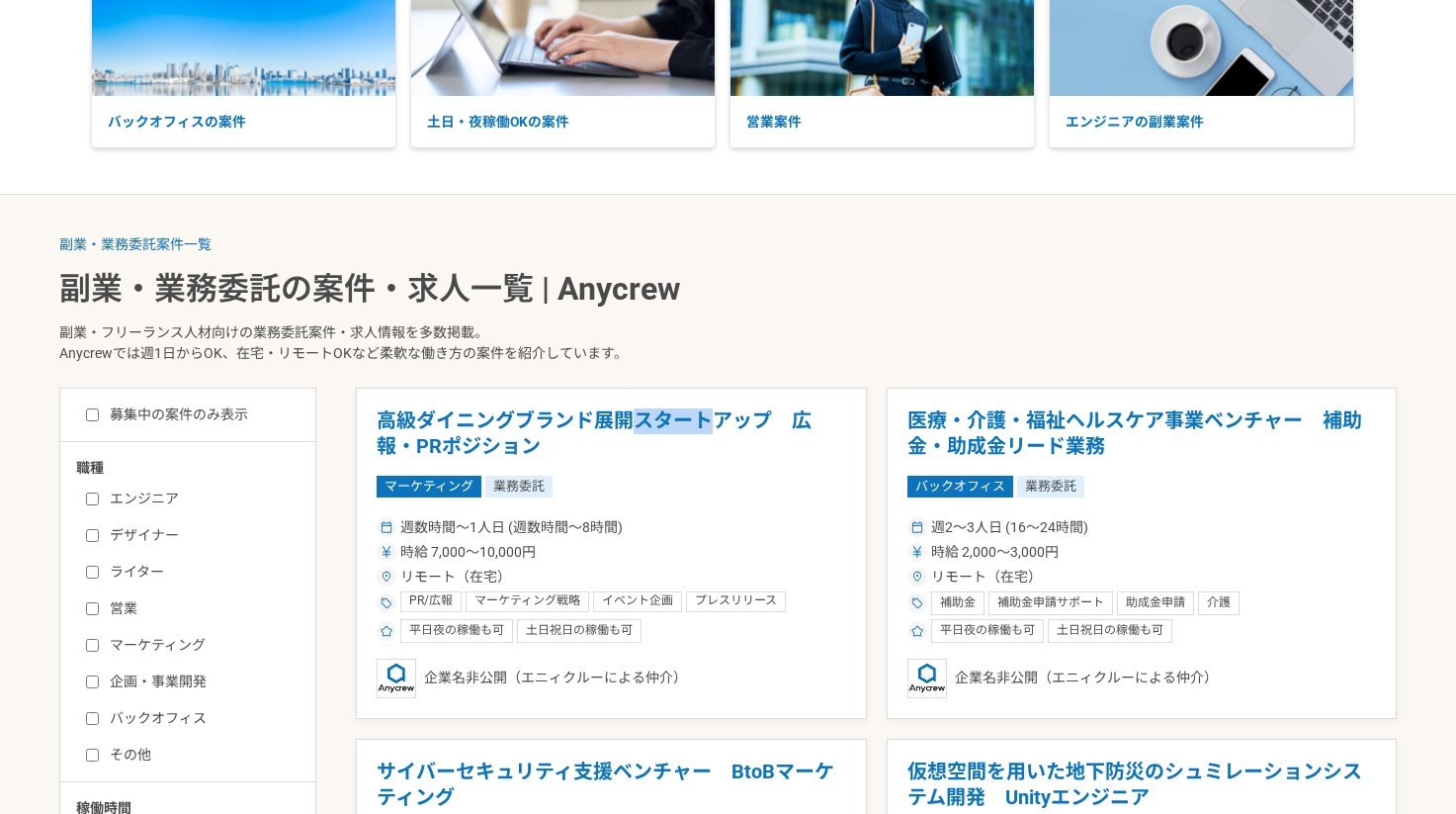 click on "副業・業務委託案件一覧 副業・業務委託の案件・求人一覧 | Anycrew 副業・フリーランス人材向けの業務委託案件・求人情報を多数掲載。
Anycrewでは週1日からOK、在宅・リモートOKなど柔軟な働き方の案件を紹介しています。" at bounding box center (728, 311) 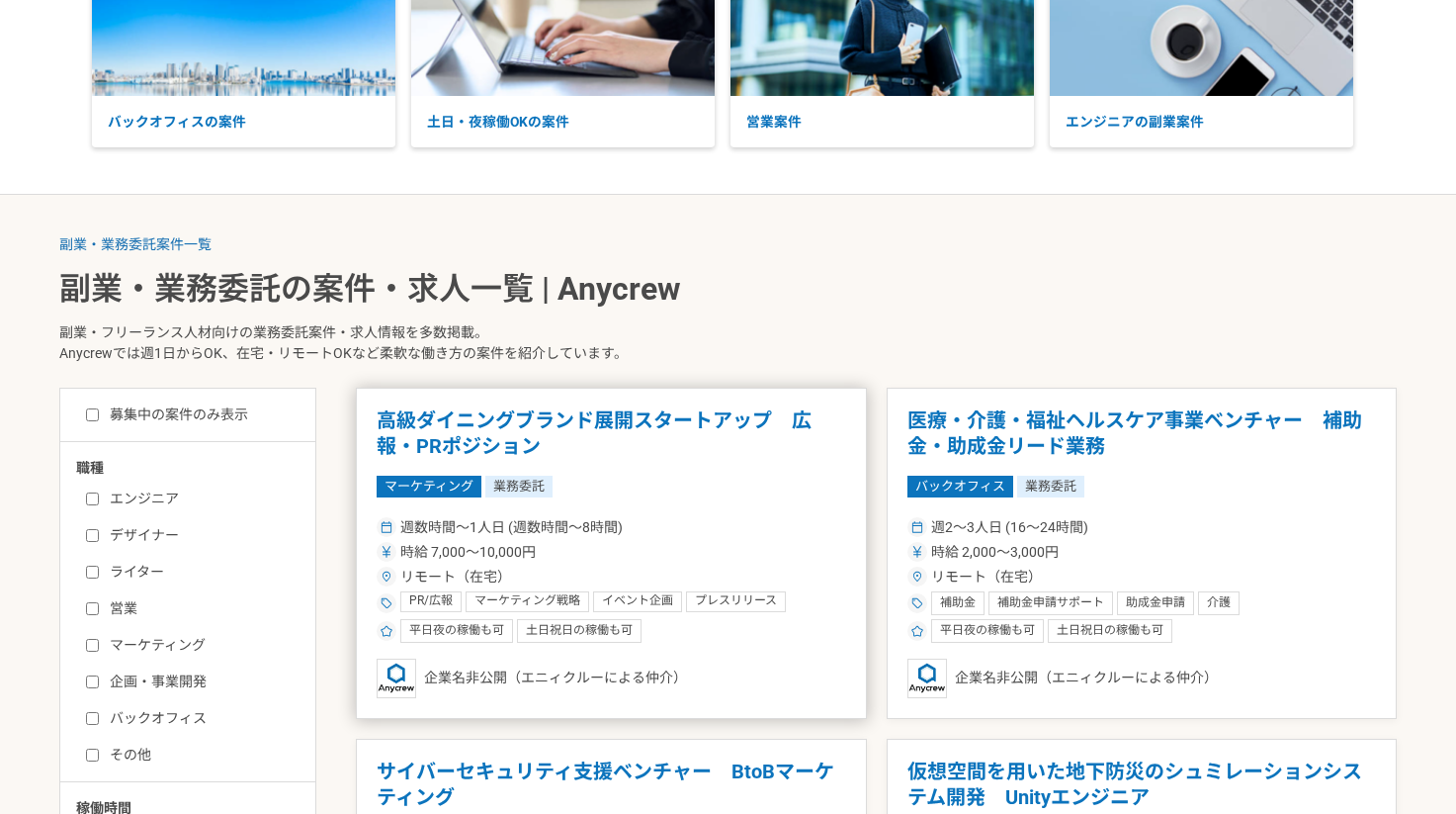 click on "高級ダイニングブランド展開スタートアップ　広報・PRポジション" at bounding box center [611, 433] 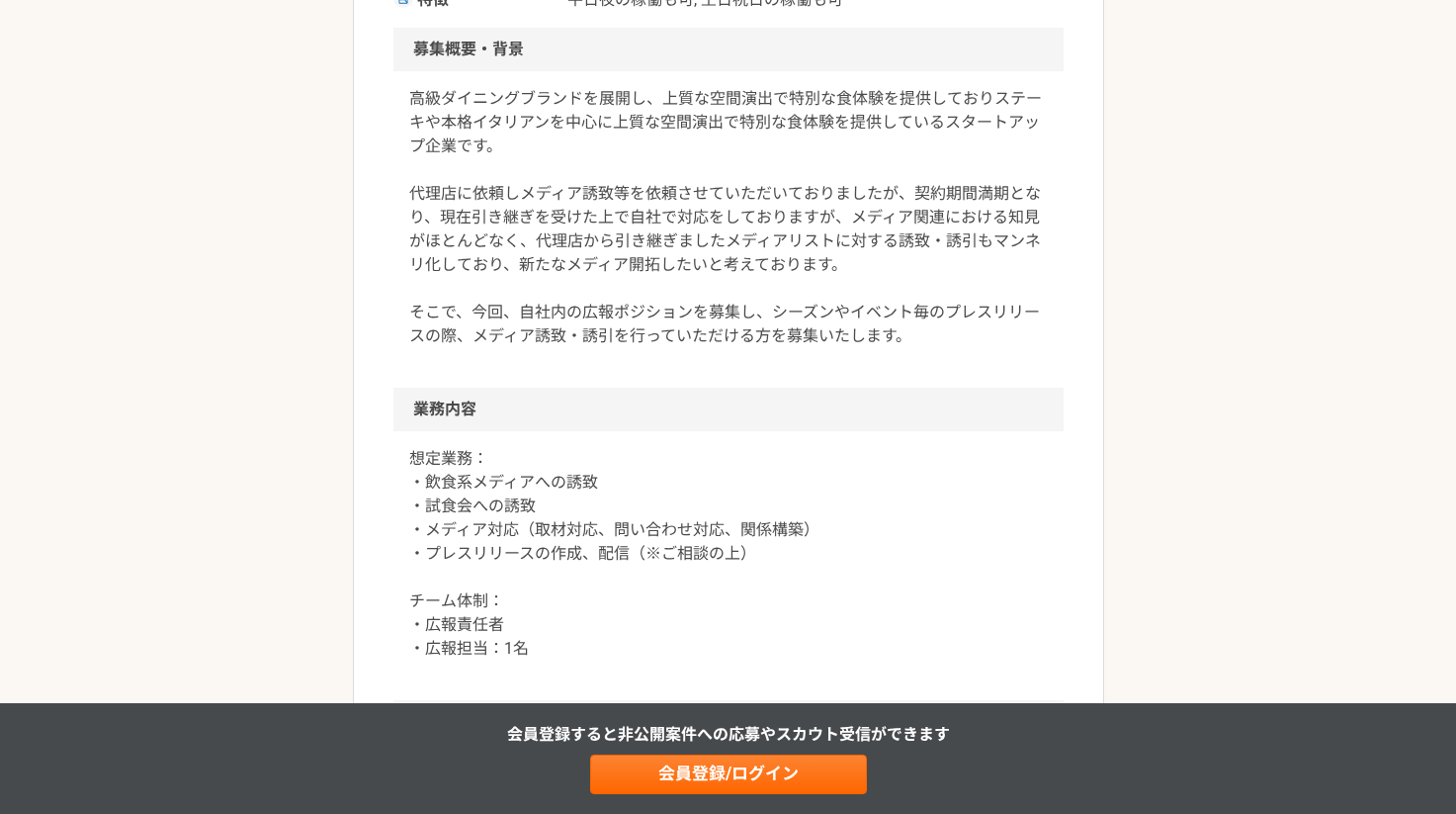 scroll, scrollTop: 731, scrollLeft: 0, axis: vertical 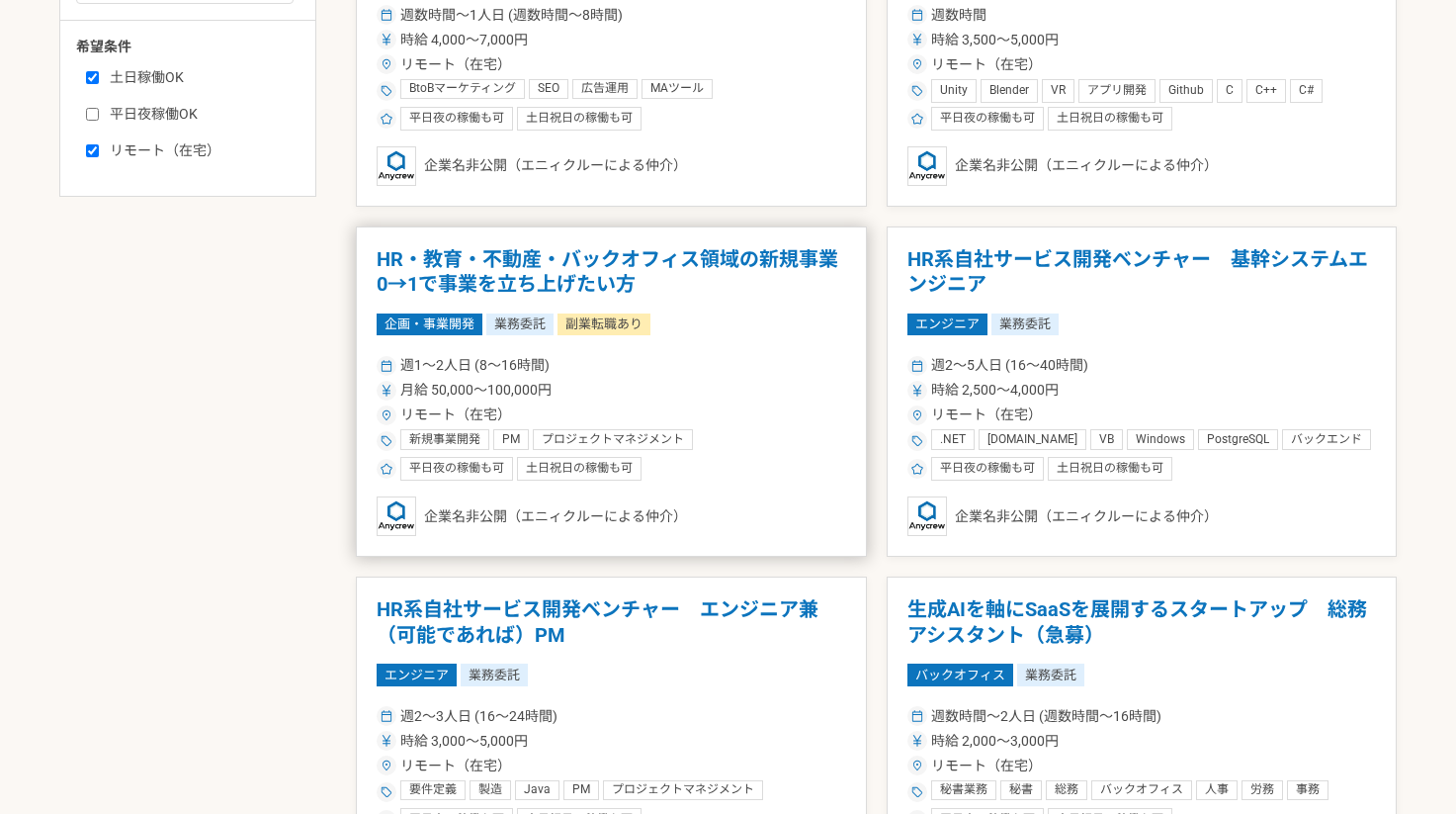 click on "HR・教育・不動産・バックオフィス領域の新規事業　0→1で事業を立ち上げたい方" at bounding box center (611, 272) 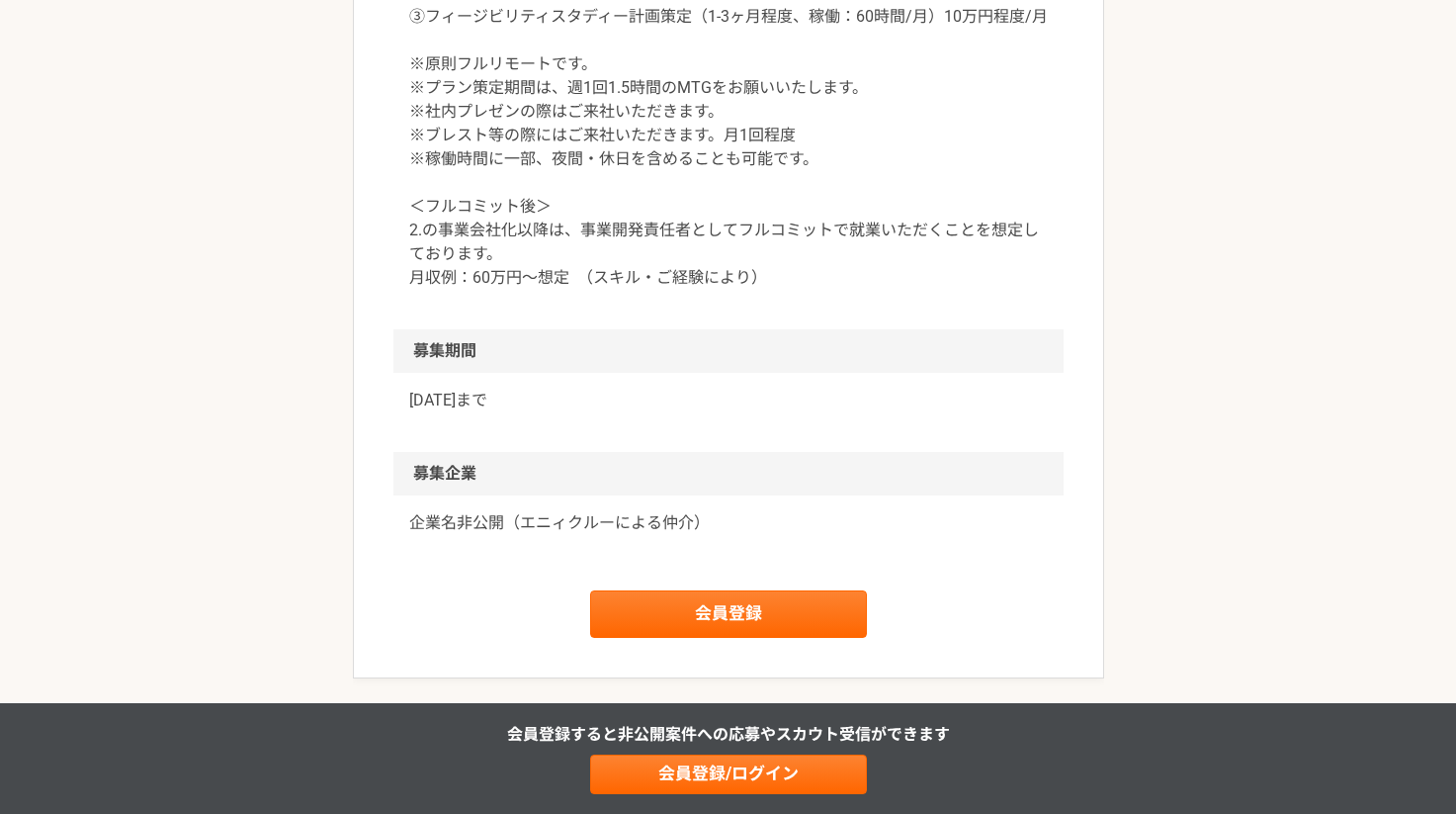 scroll, scrollTop: 2965, scrollLeft: 0, axis: vertical 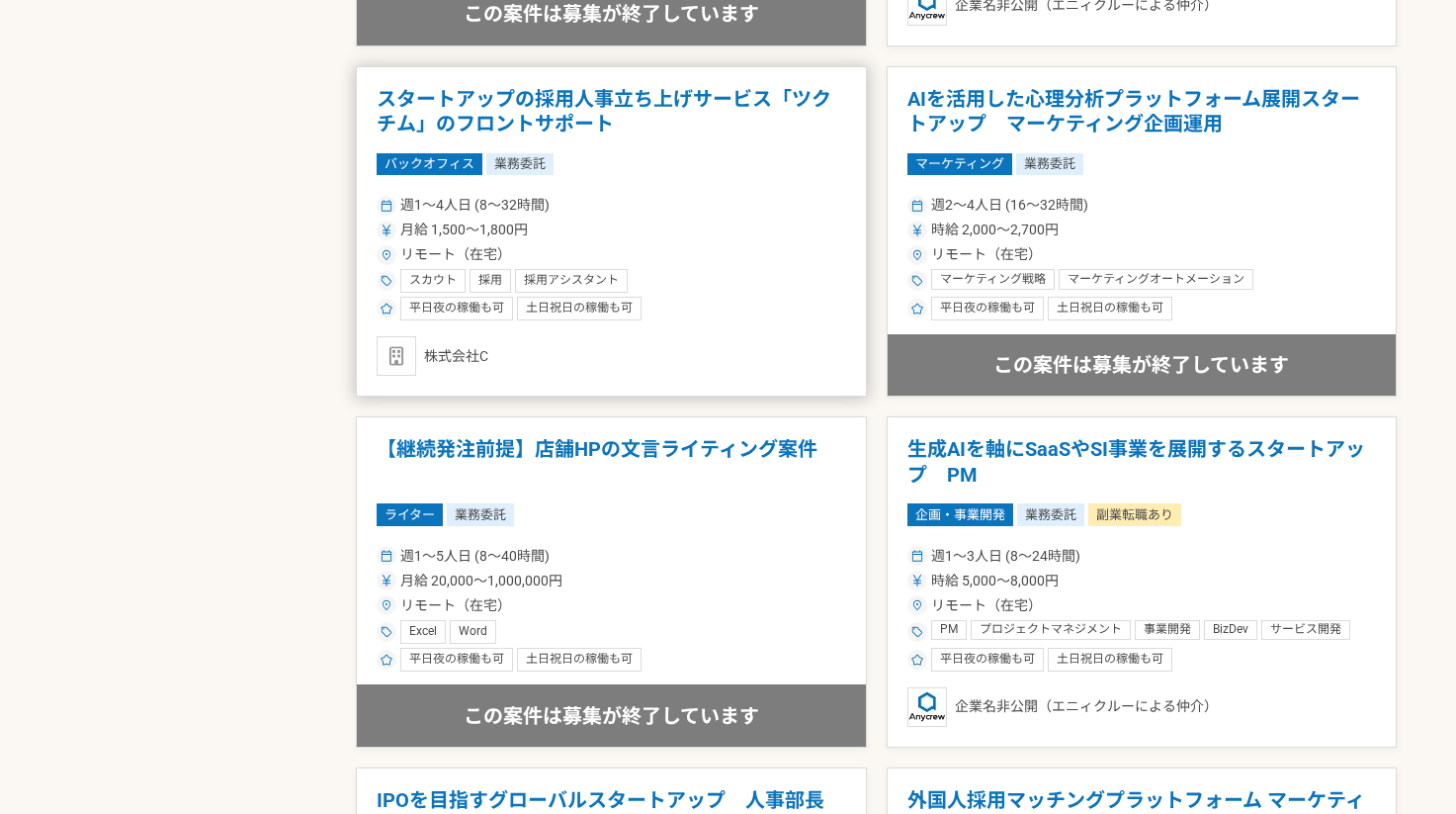 click on "スタートアップの採用人事立ち上げサービス「ツクチム」のフロントサポート バックオフィス 業務委託 週1〜4人日 (8〜32時間) 月給 1,500〜1,800円 リモート（在宅） スカウト 採用 採用アシスタント 平日夜の稼働も可 土日祝日の稼働も可 株式会社C" at bounding box center (611, 231) 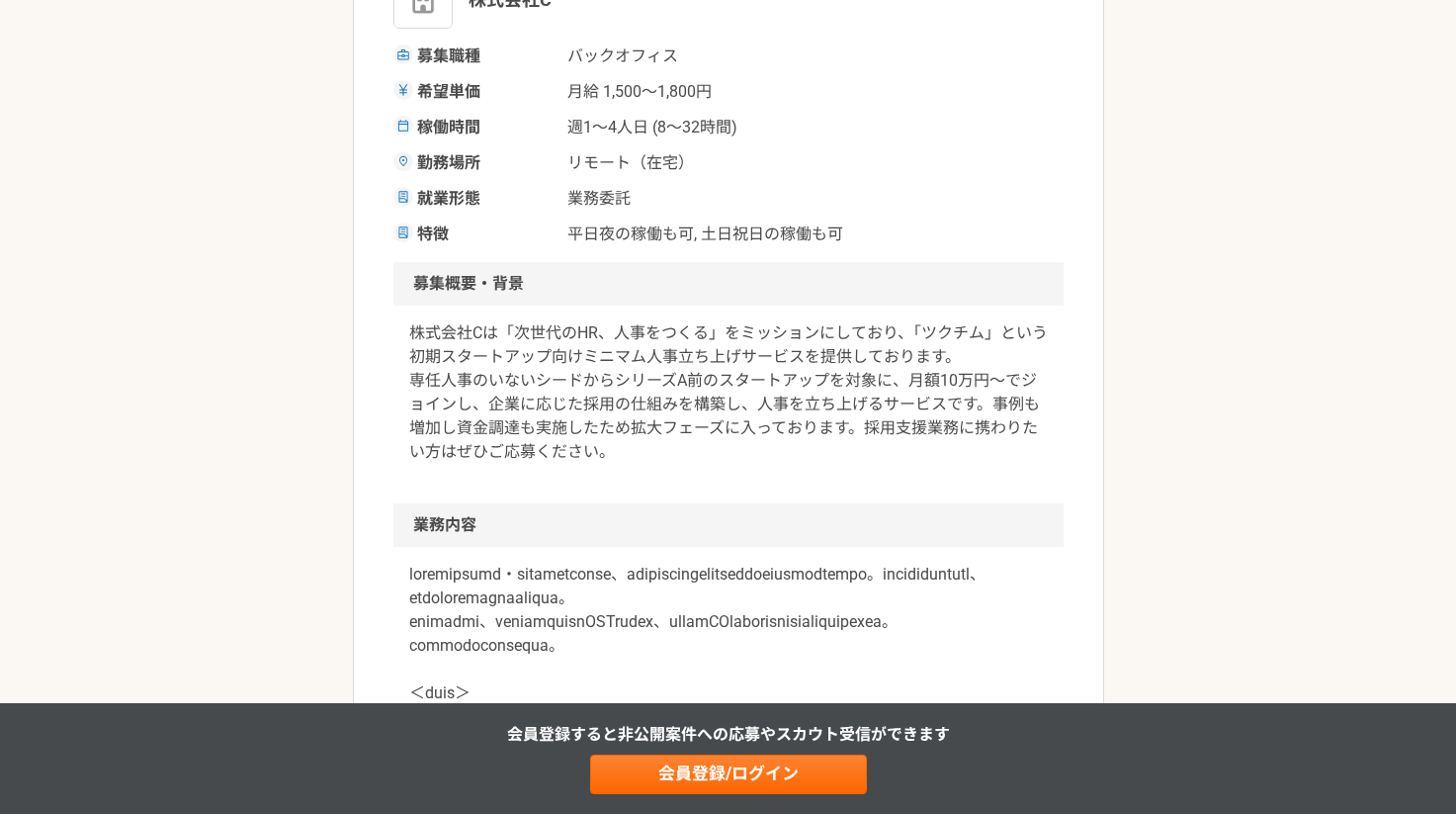 scroll, scrollTop: 545, scrollLeft: 0, axis: vertical 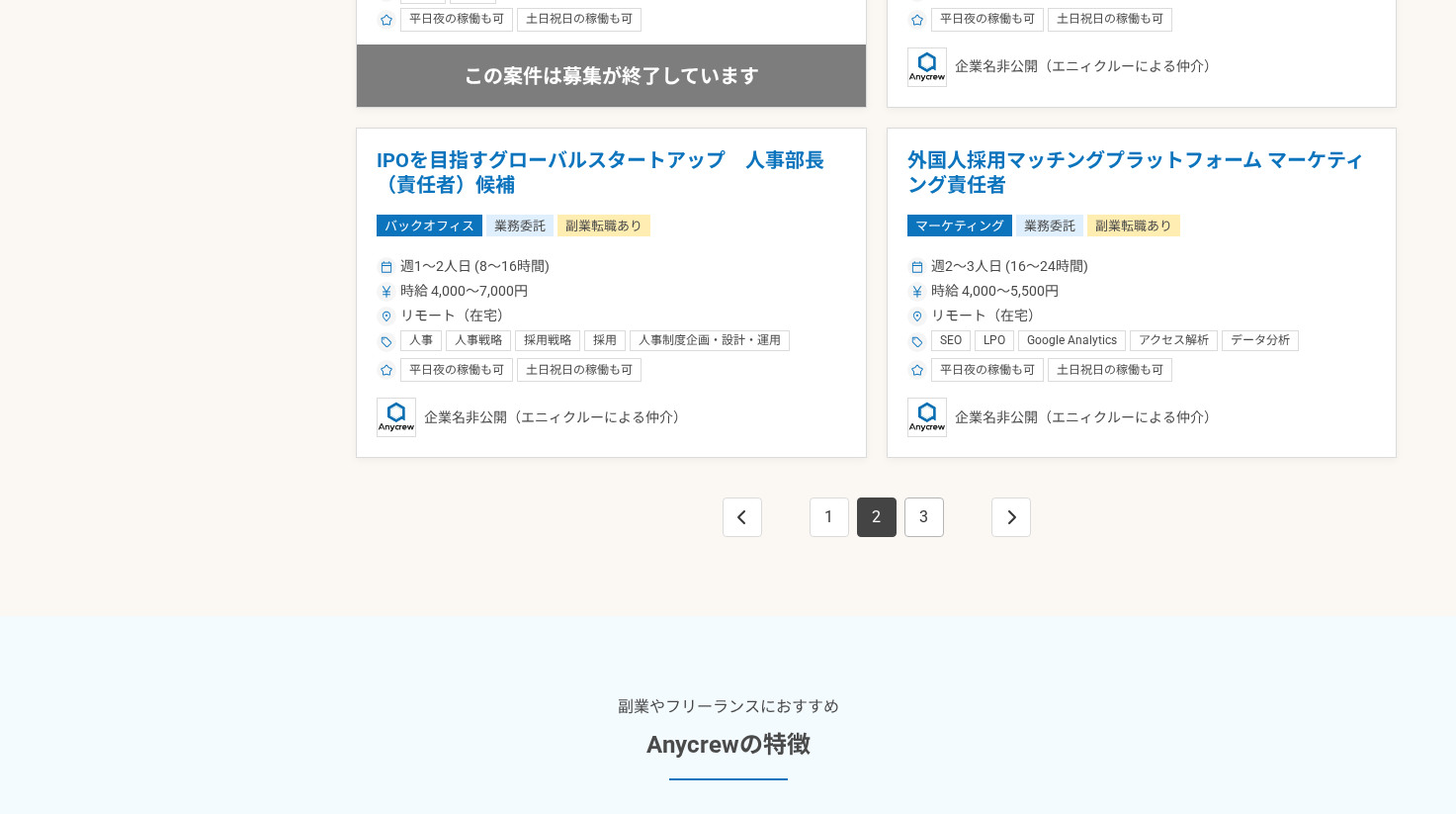 click on "3" at bounding box center (924, 517) 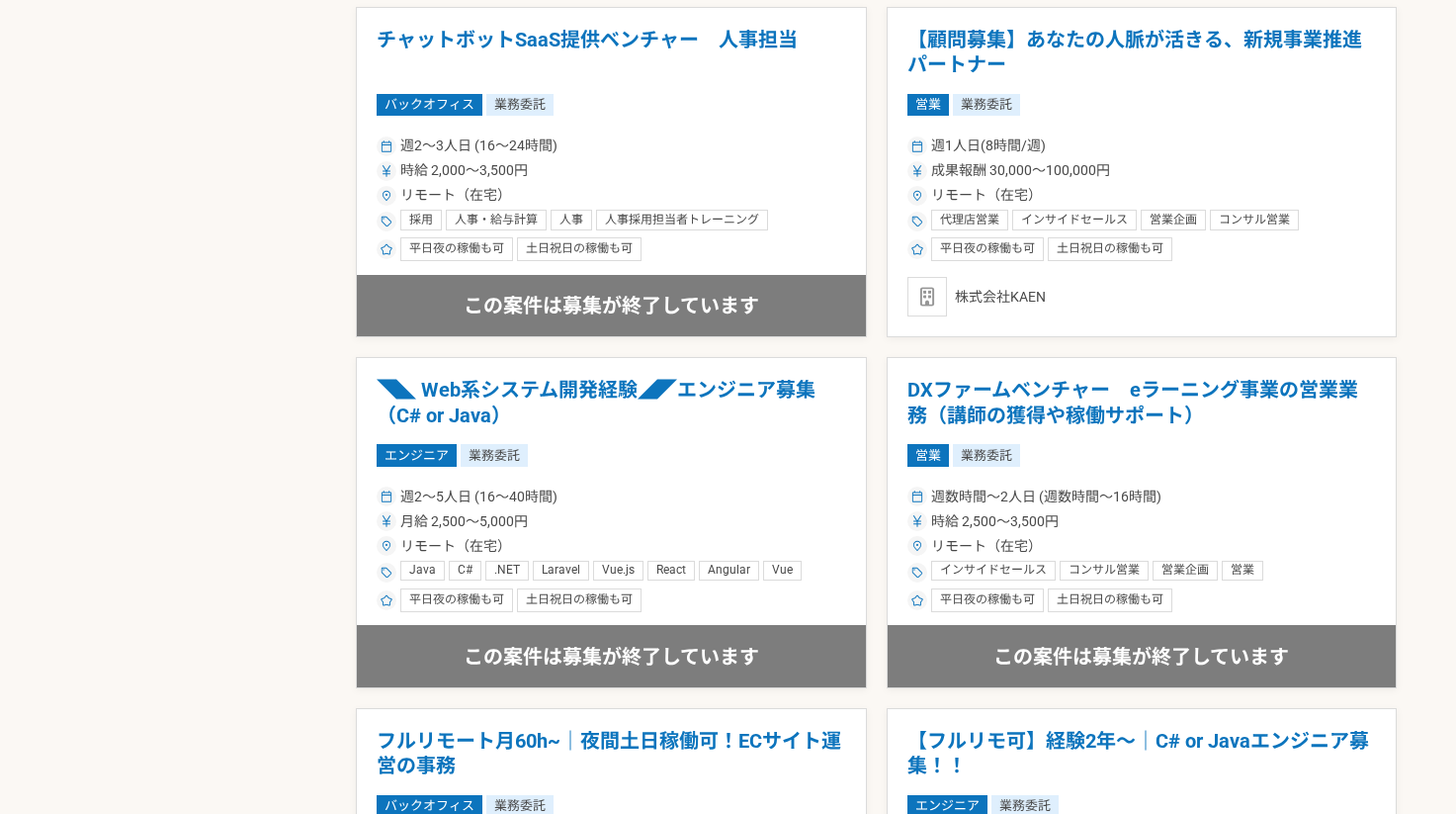 scroll, scrollTop: 1195, scrollLeft: 0, axis: vertical 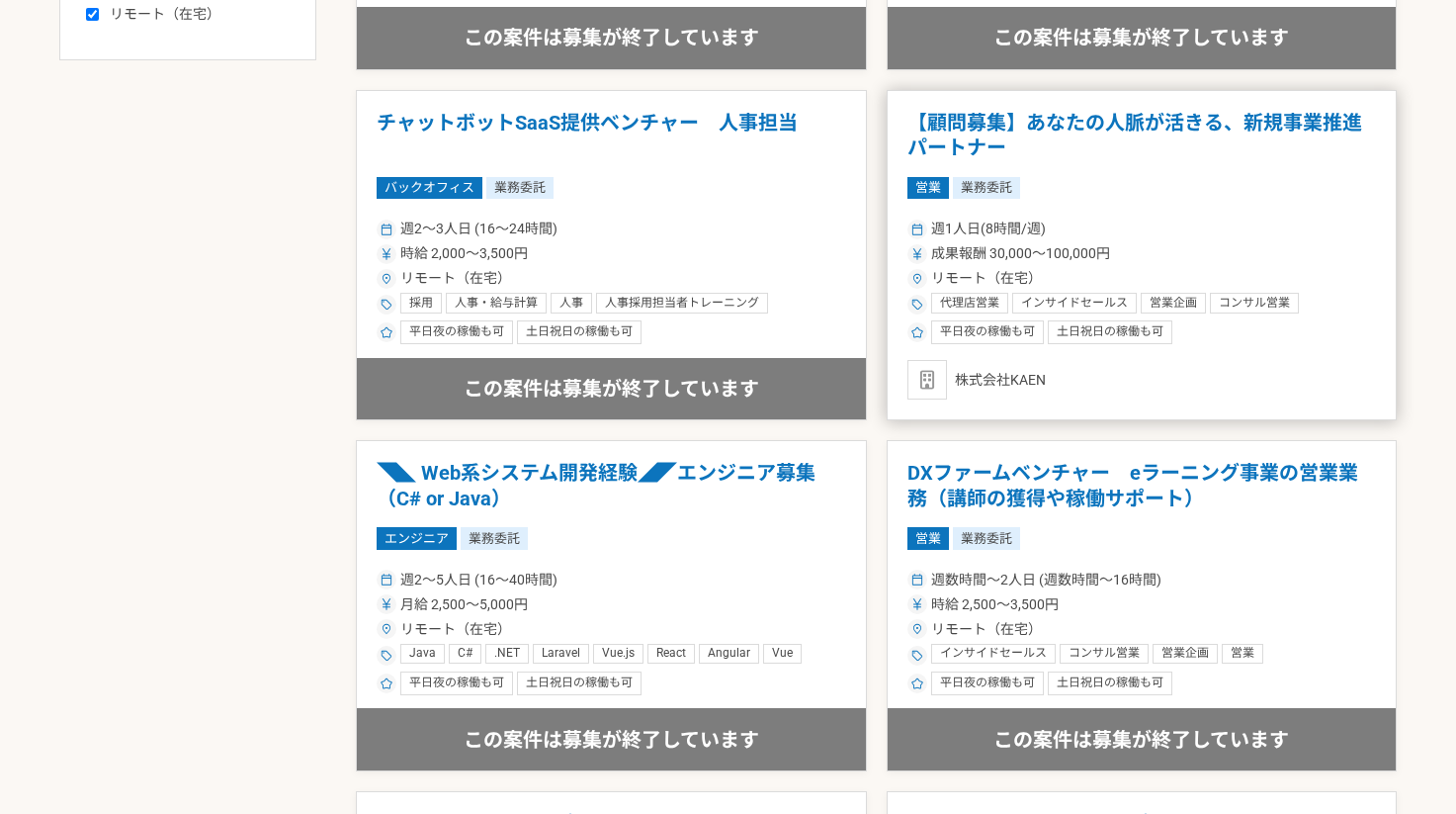 click on "【顧問募集】あなたの人脈が活きる、新規事業推進パートナー" at bounding box center [1142, 136] 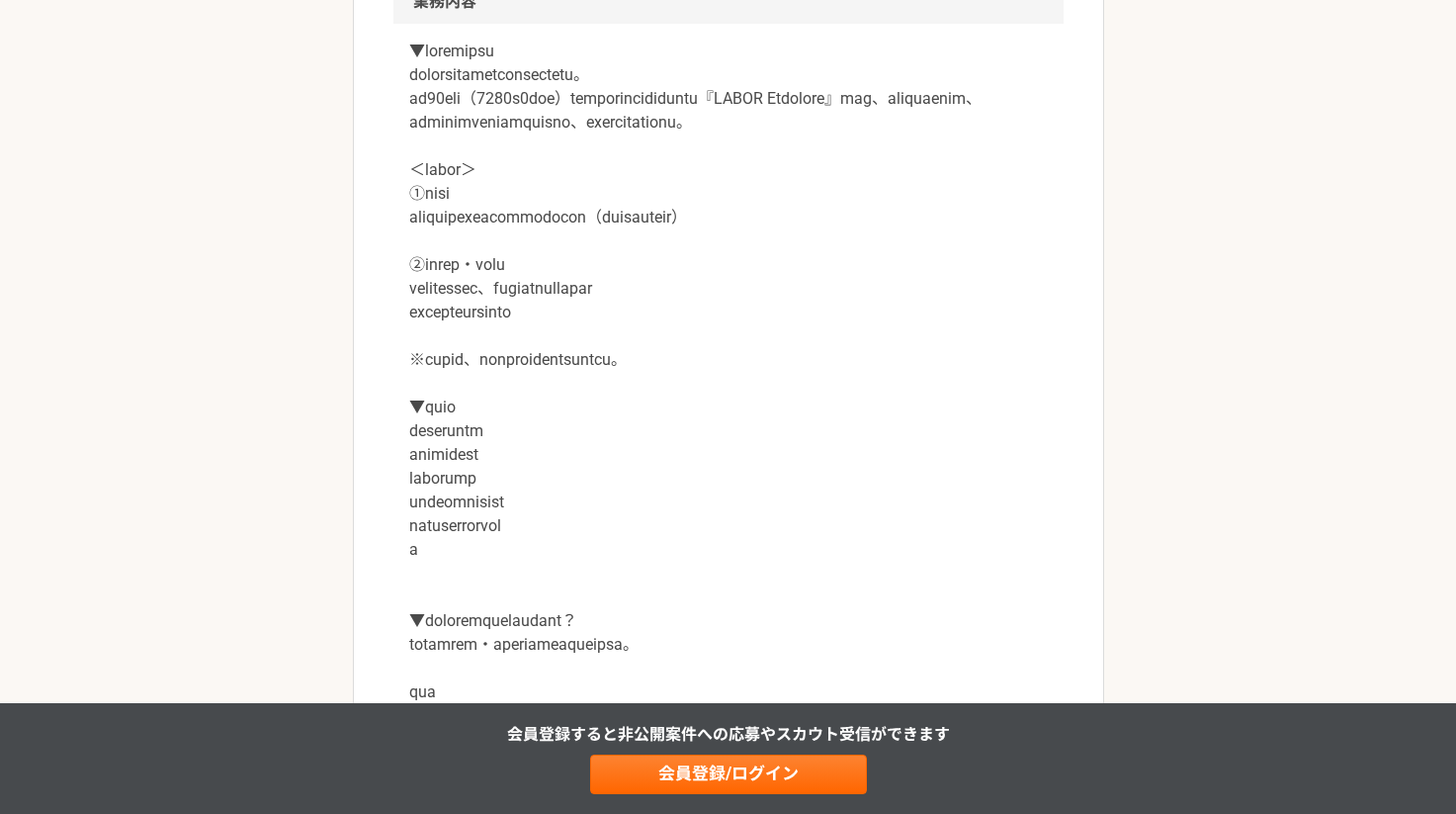 scroll, scrollTop: 991, scrollLeft: 0, axis: vertical 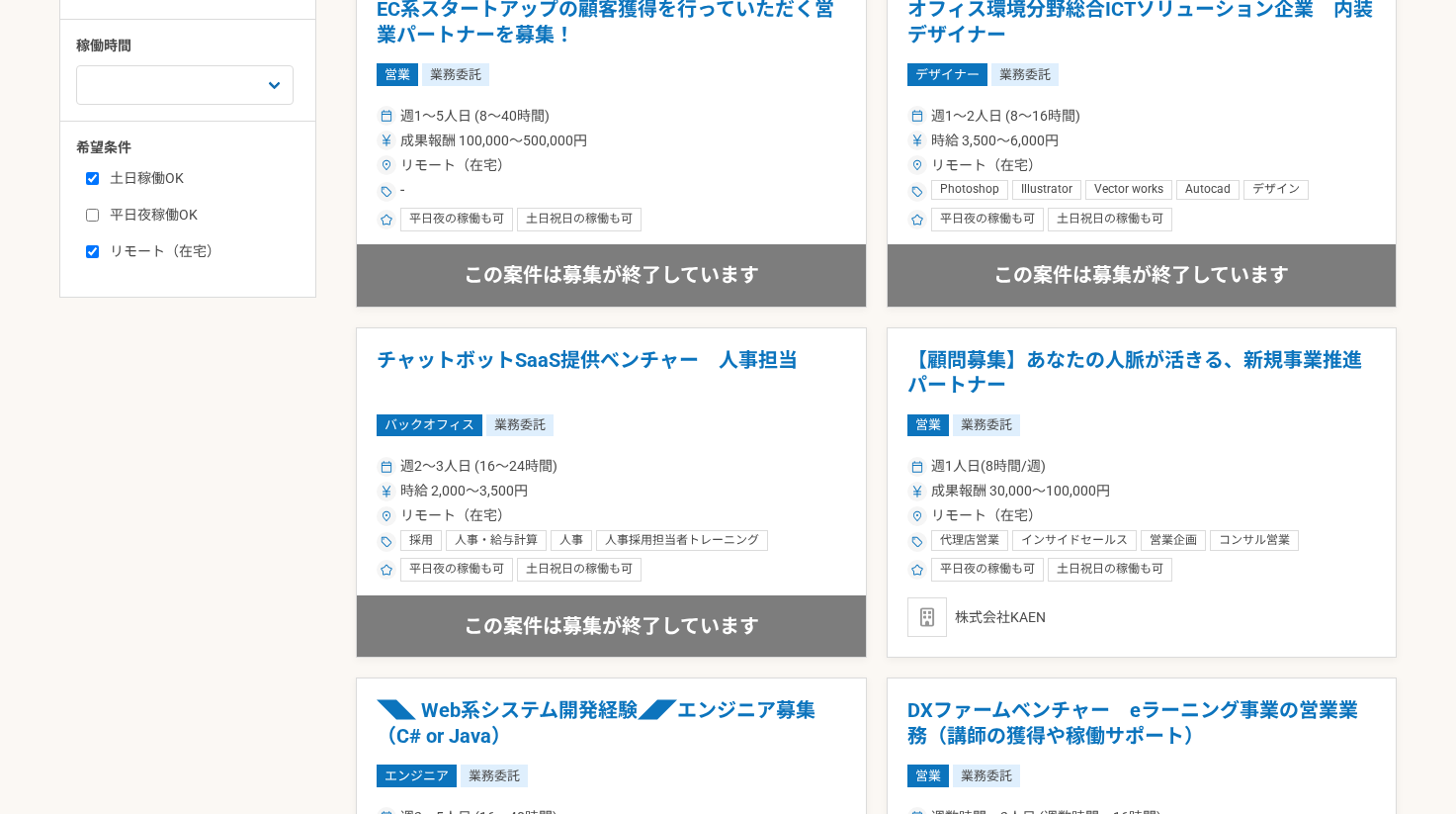 click on "土日稼働OK" at bounding box center [200, 178] 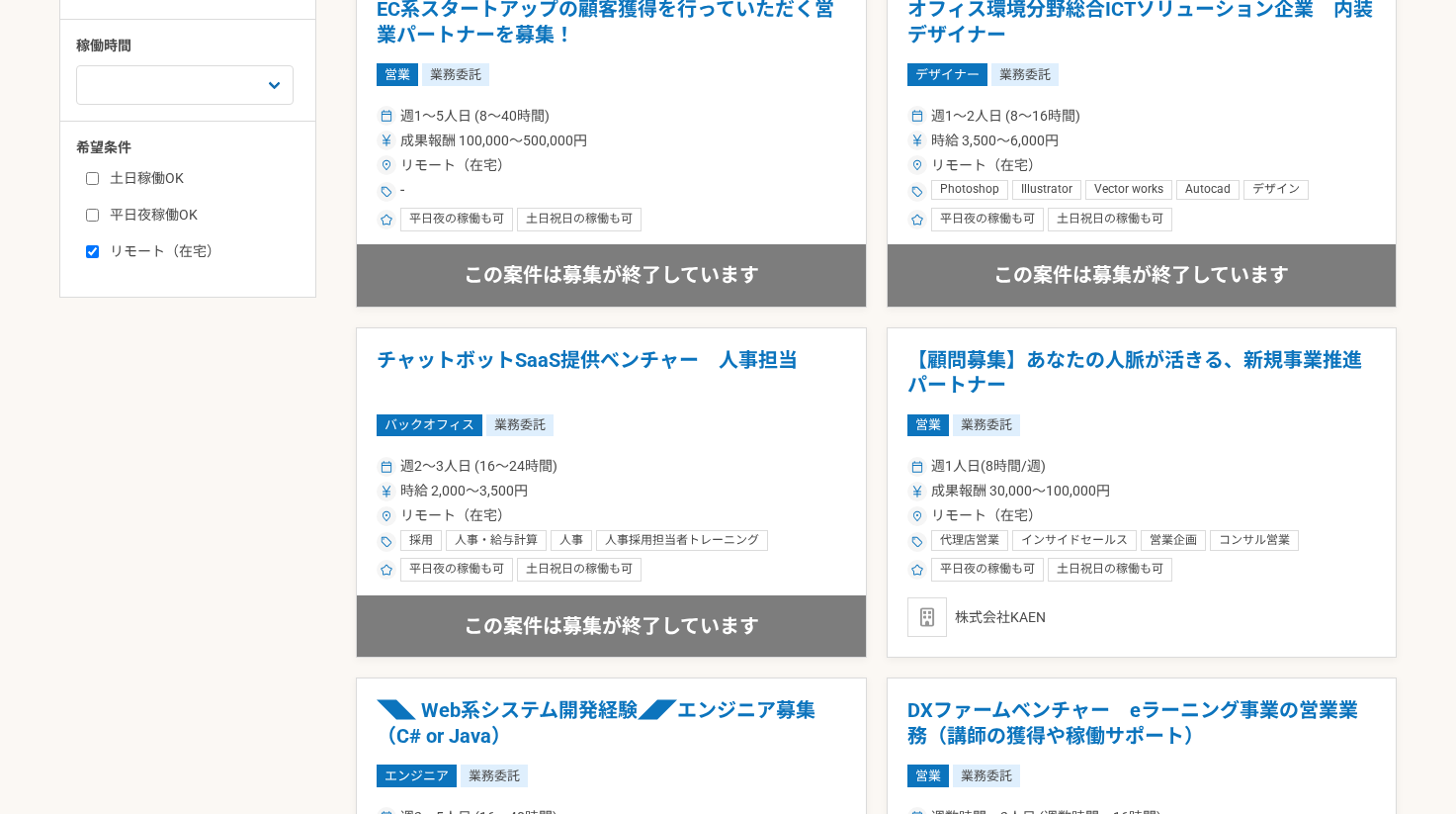 checkbox on "false" 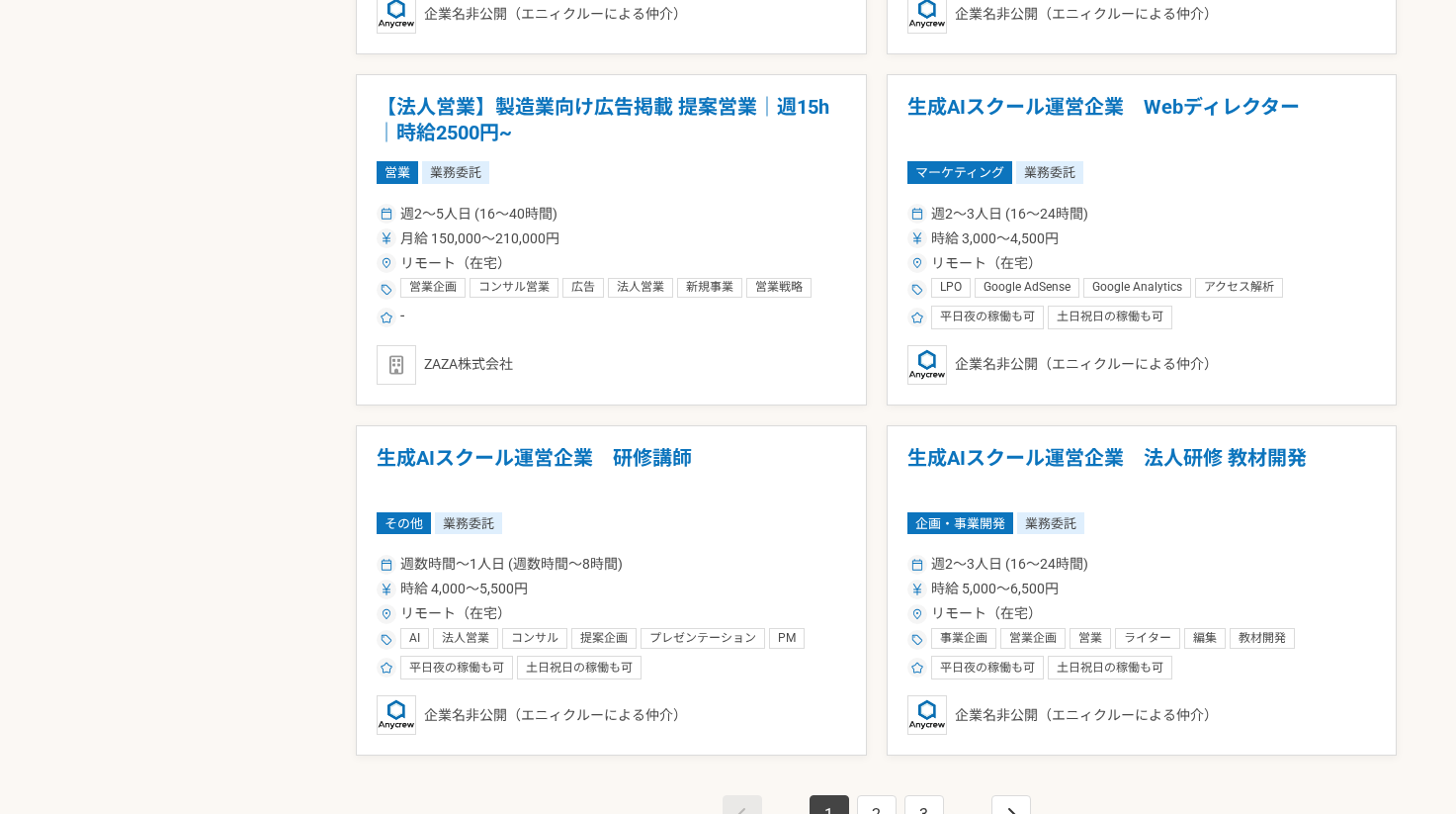 scroll, scrollTop: 3318, scrollLeft: 0, axis: vertical 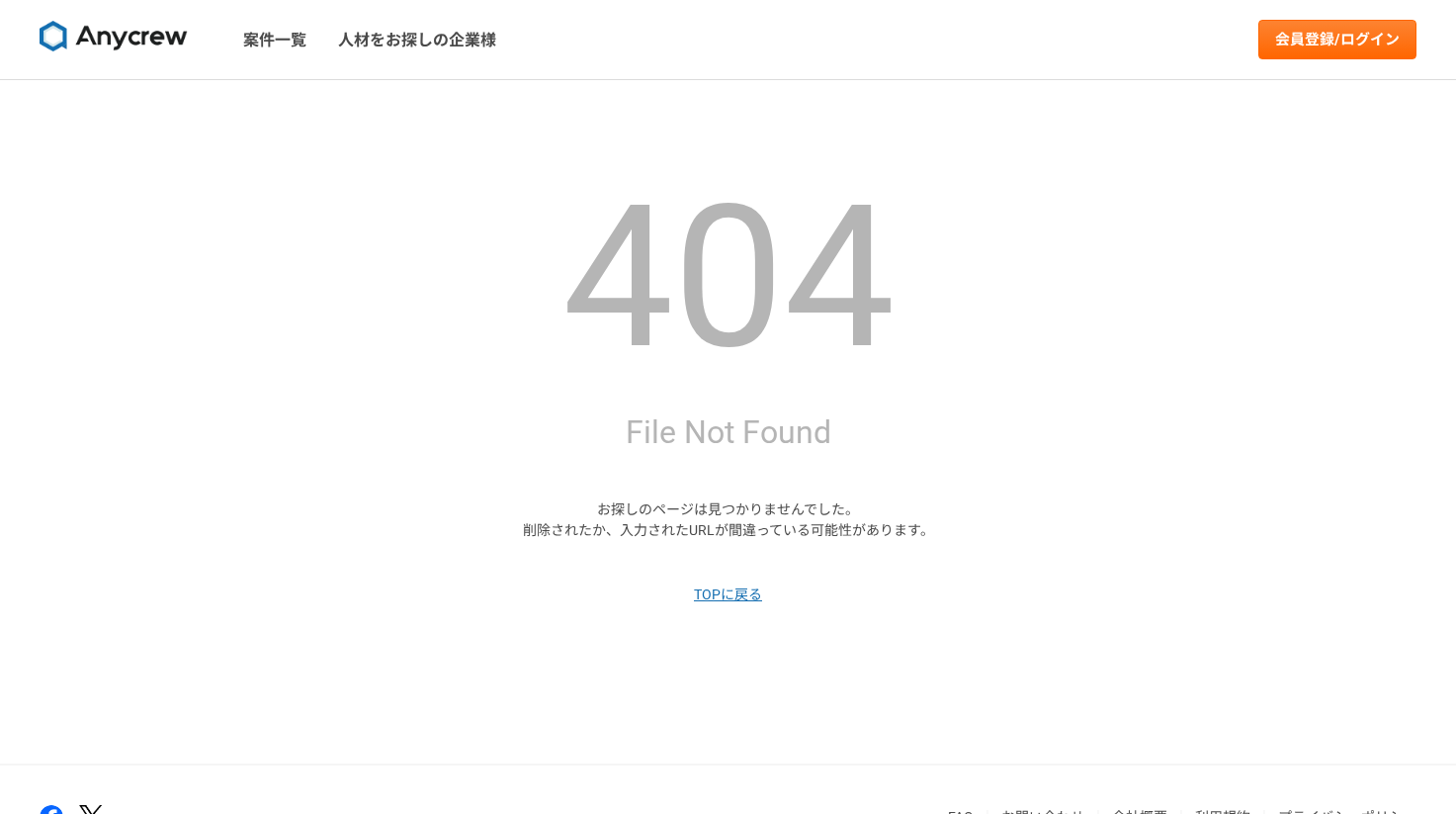 click on "案件一覧 人材をお探しの企業様" at bounding box center [264, 40] 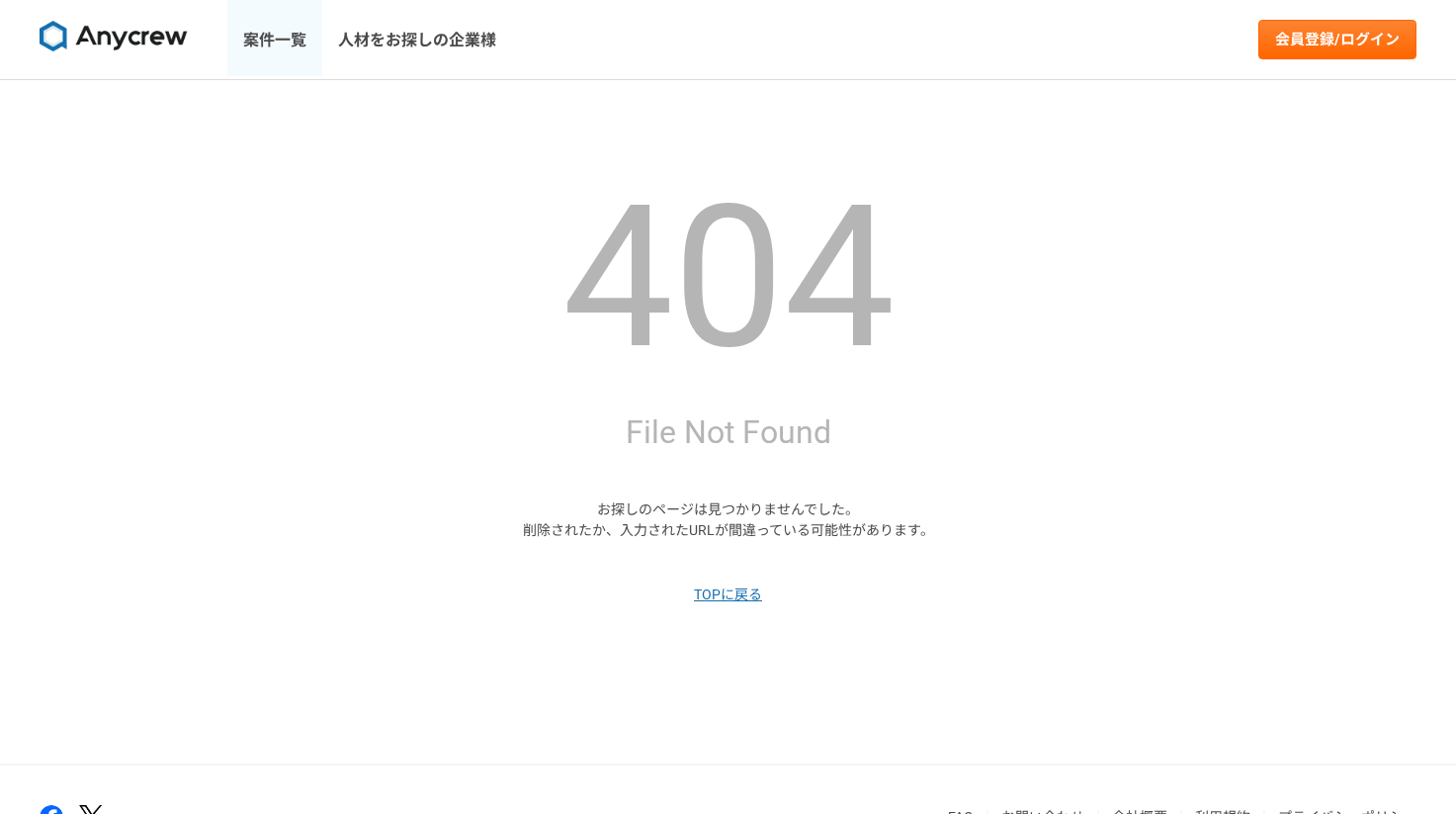 click on "案件一覧" at bounding box center (275, 40) 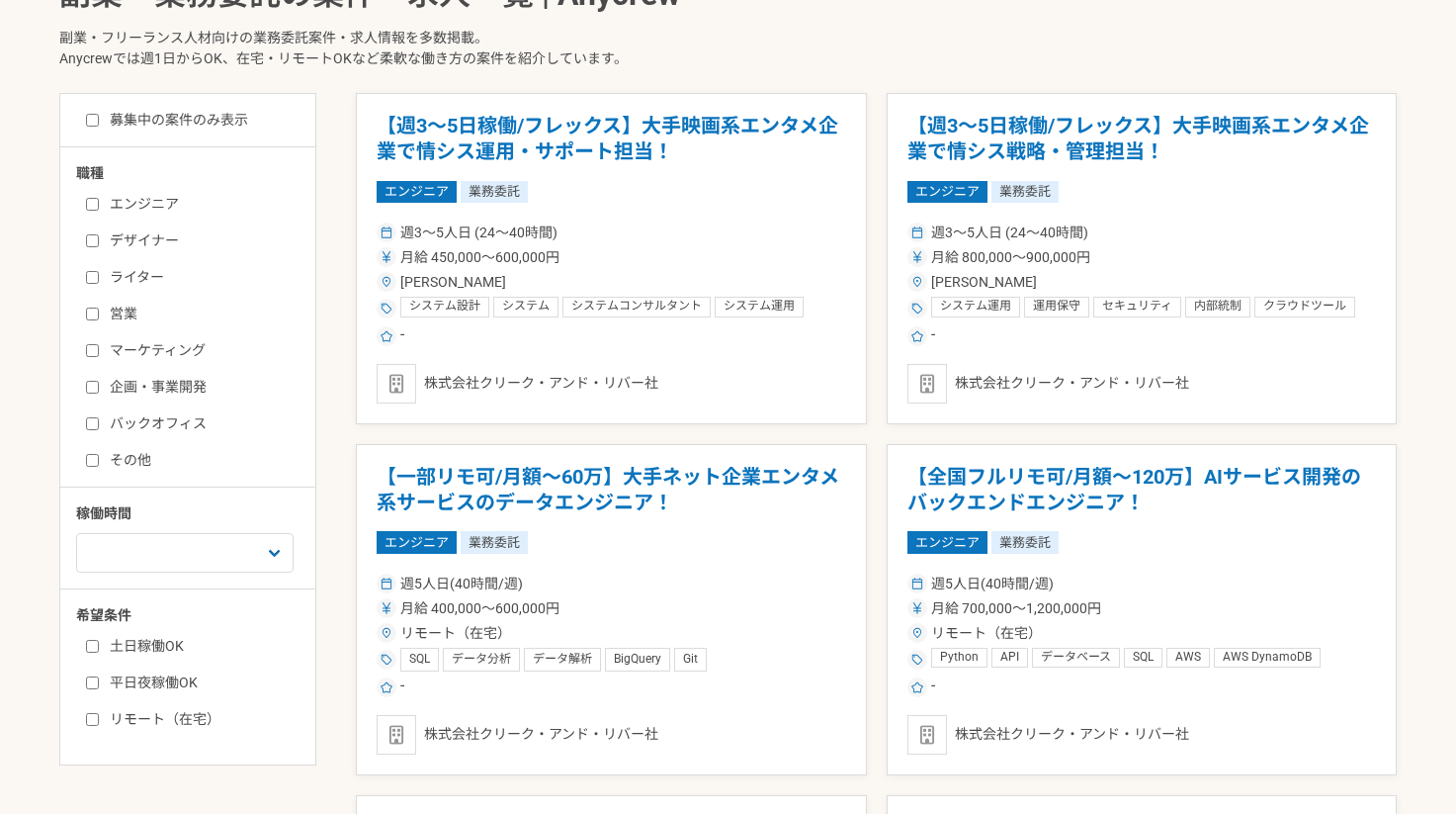 scroll, scrollTop: 436, scrollLeft: 0, axis: vertical 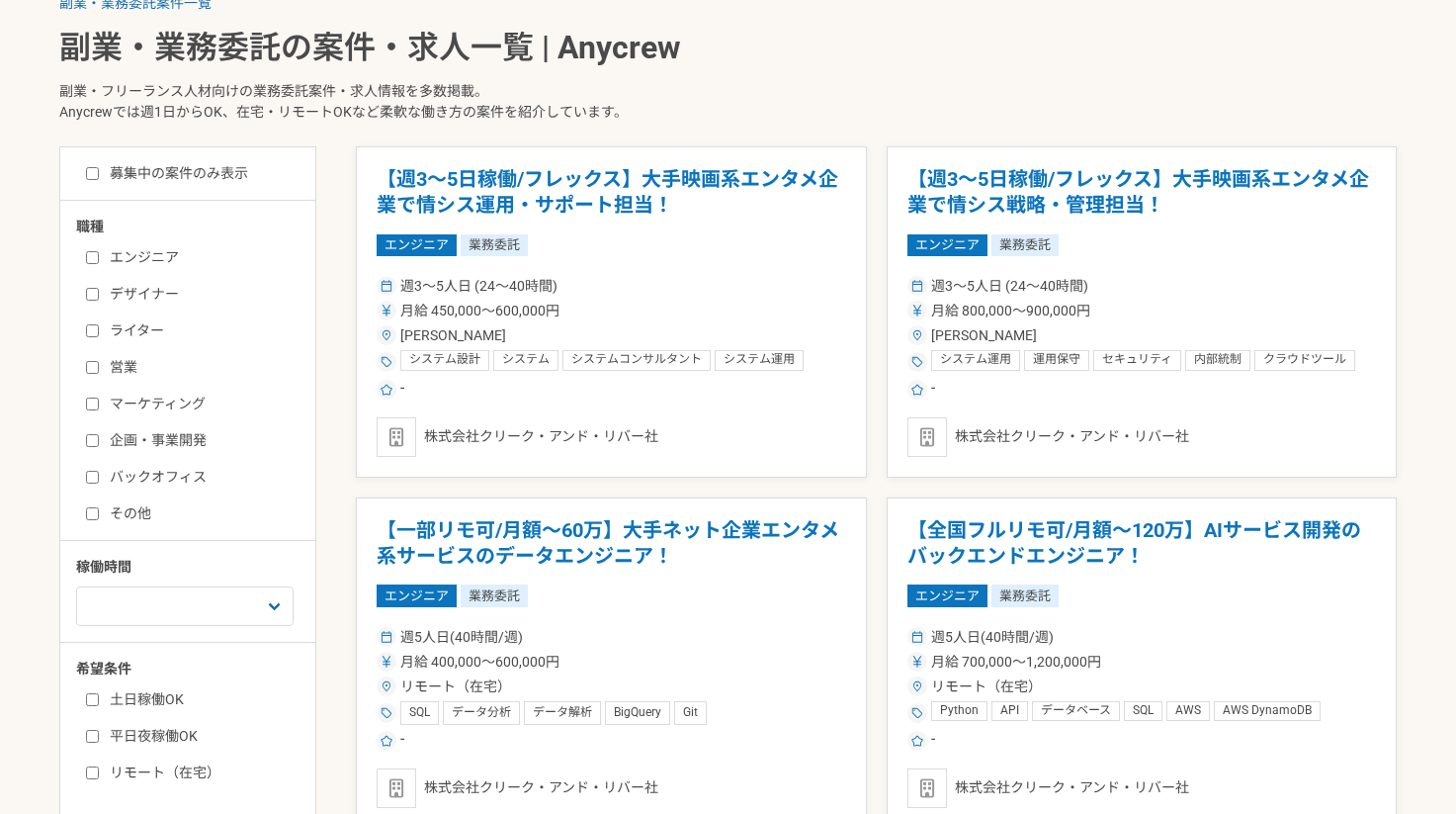 click on "企画・事業開発" at bounding box center [200, 440] 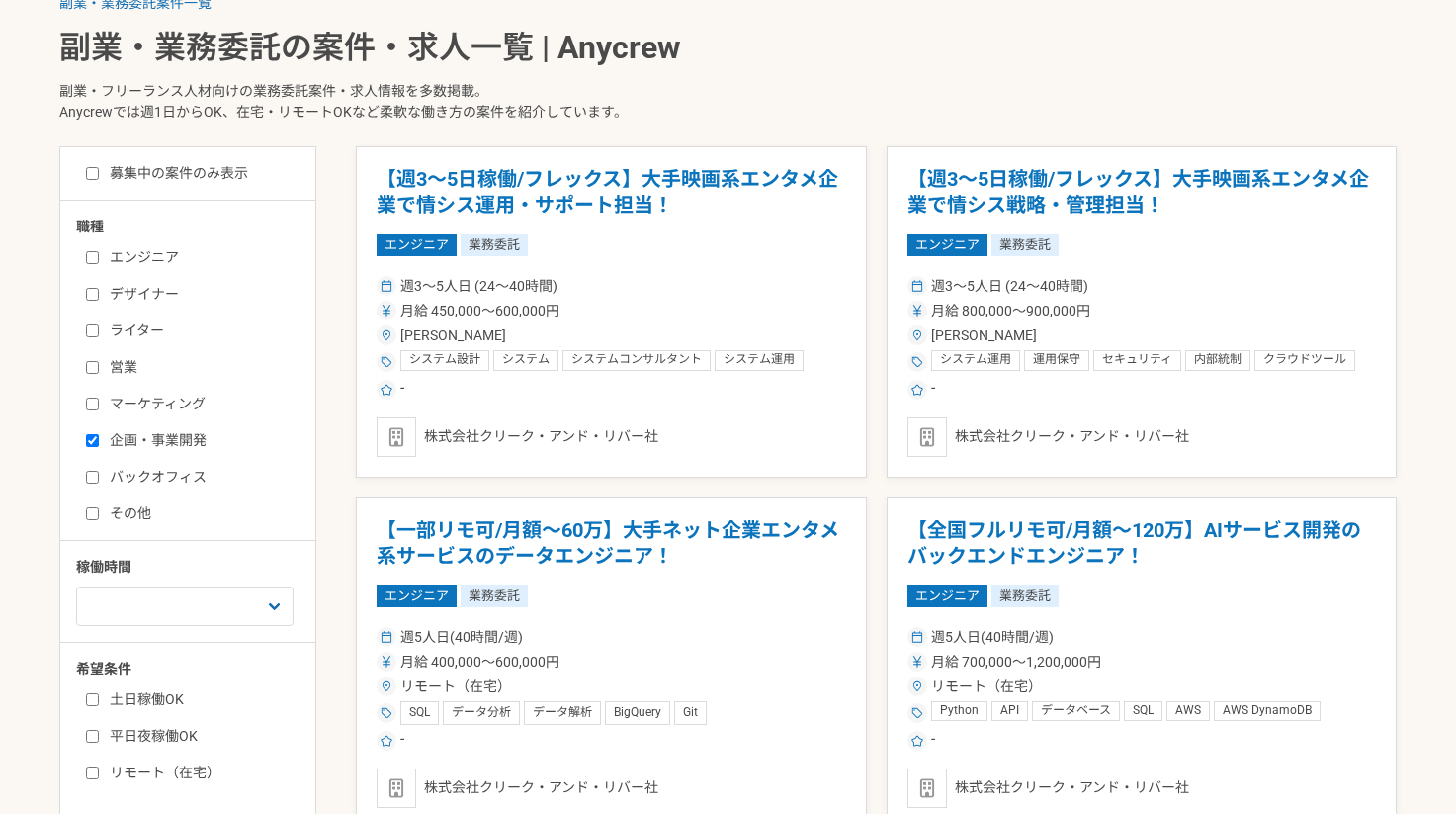 checkbox on "true" 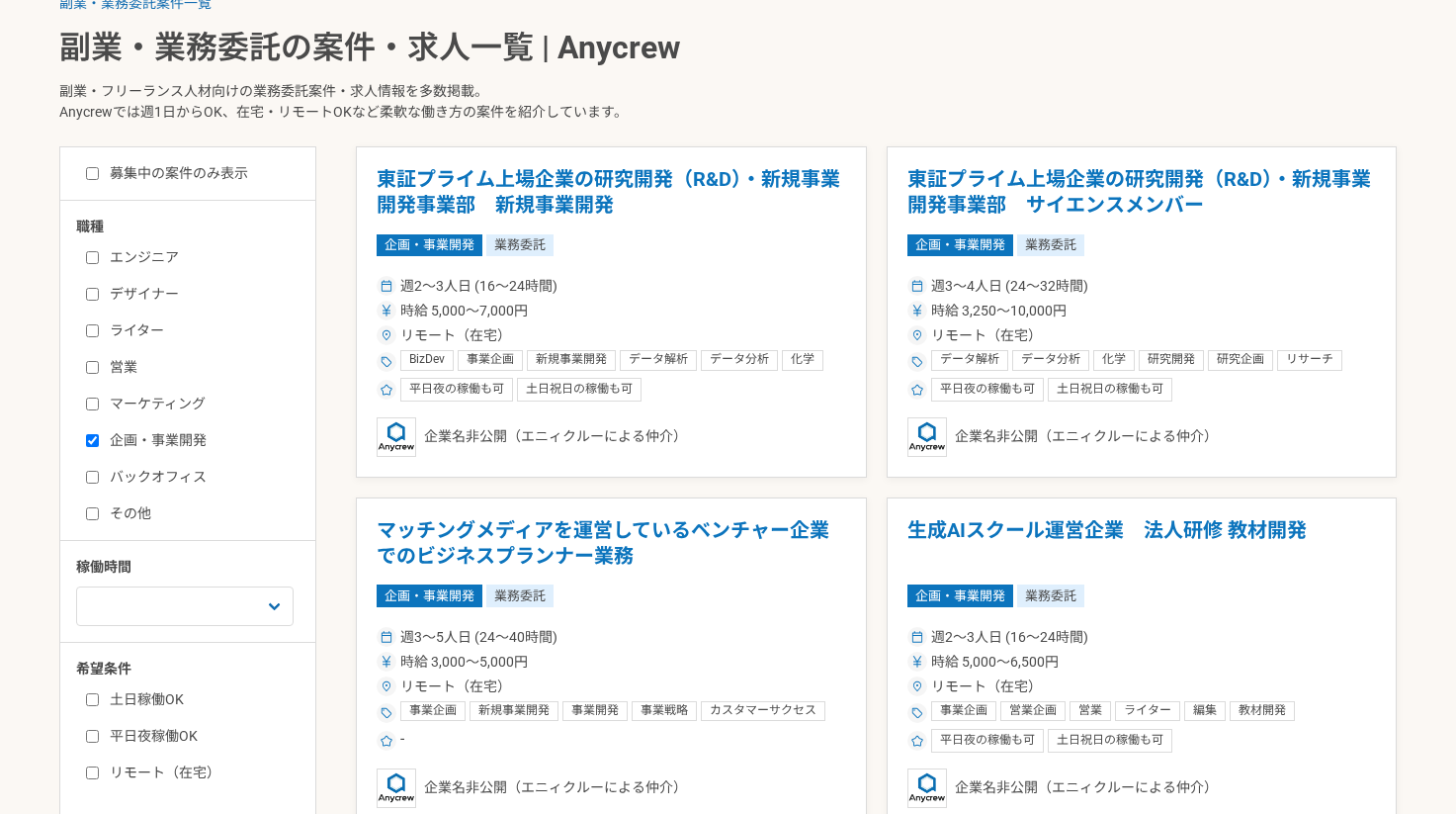 click on "マーケティング" at bounding box center (200, 404) 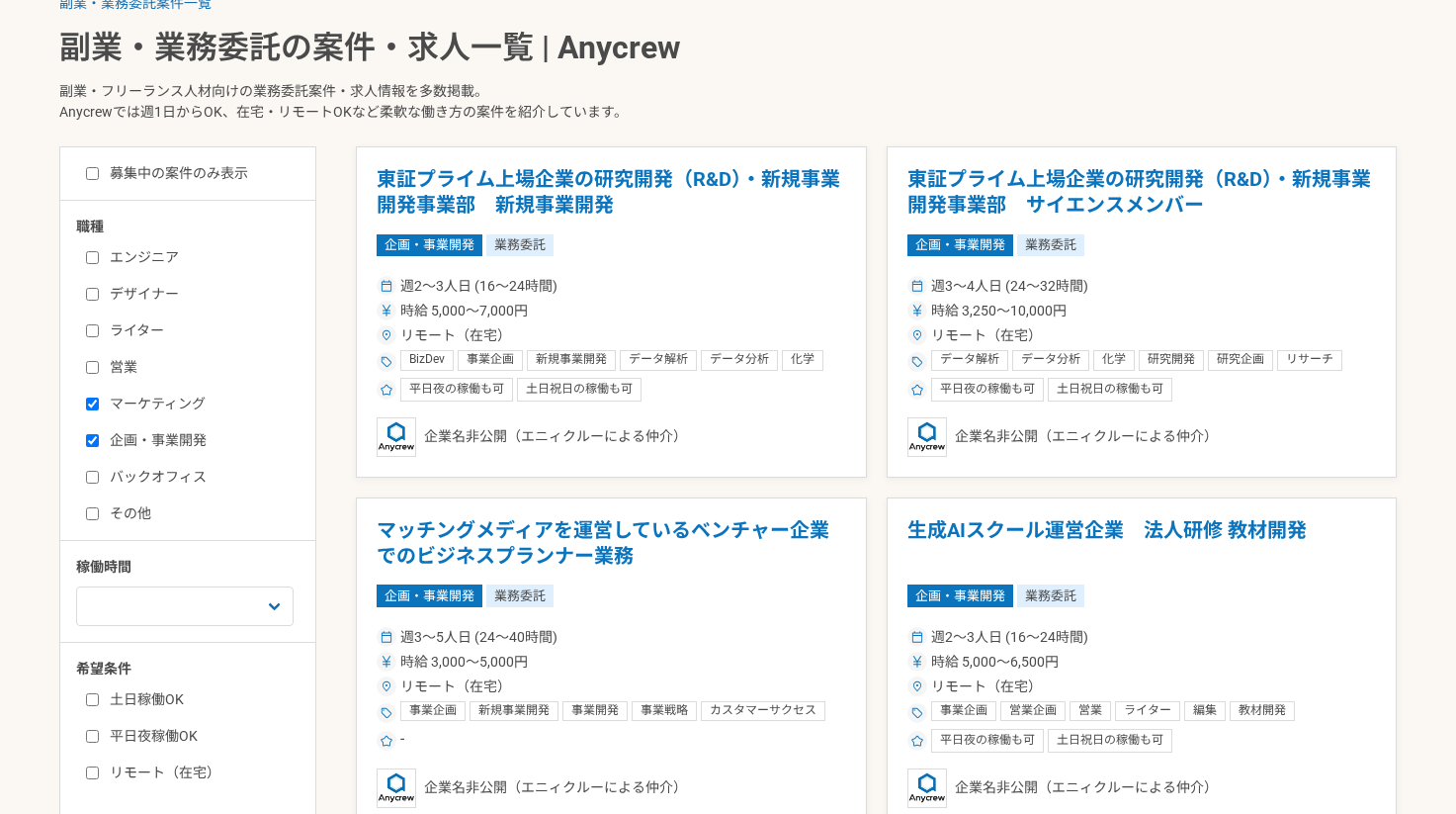 checkbox on "true" 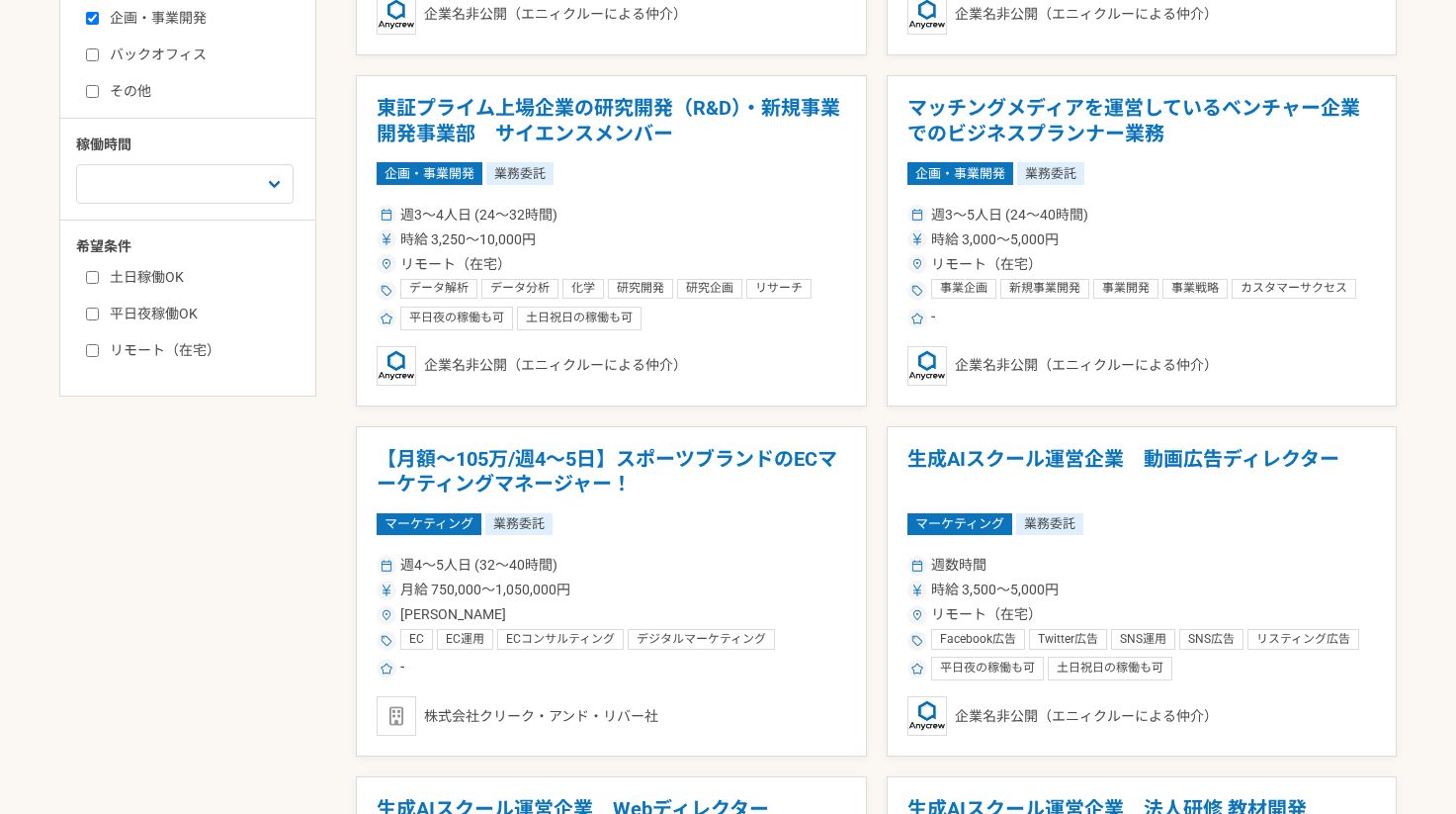 scroll, scrollTop: 999, scrollLeft: 0, axis: vertical 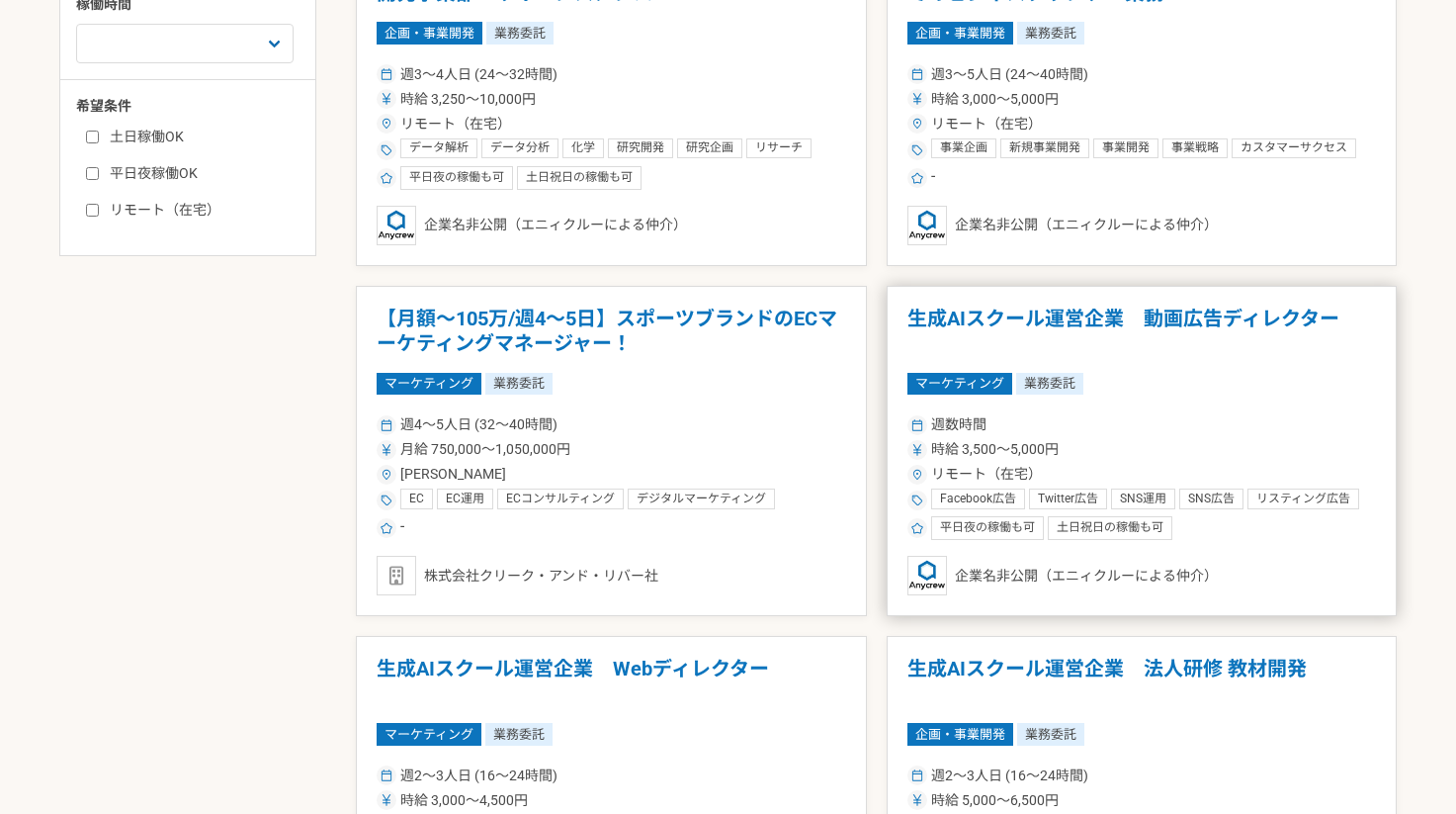 click on "生成AIスクール運営企業　動画広告ディレクター" at bounding box center (1142, 331) 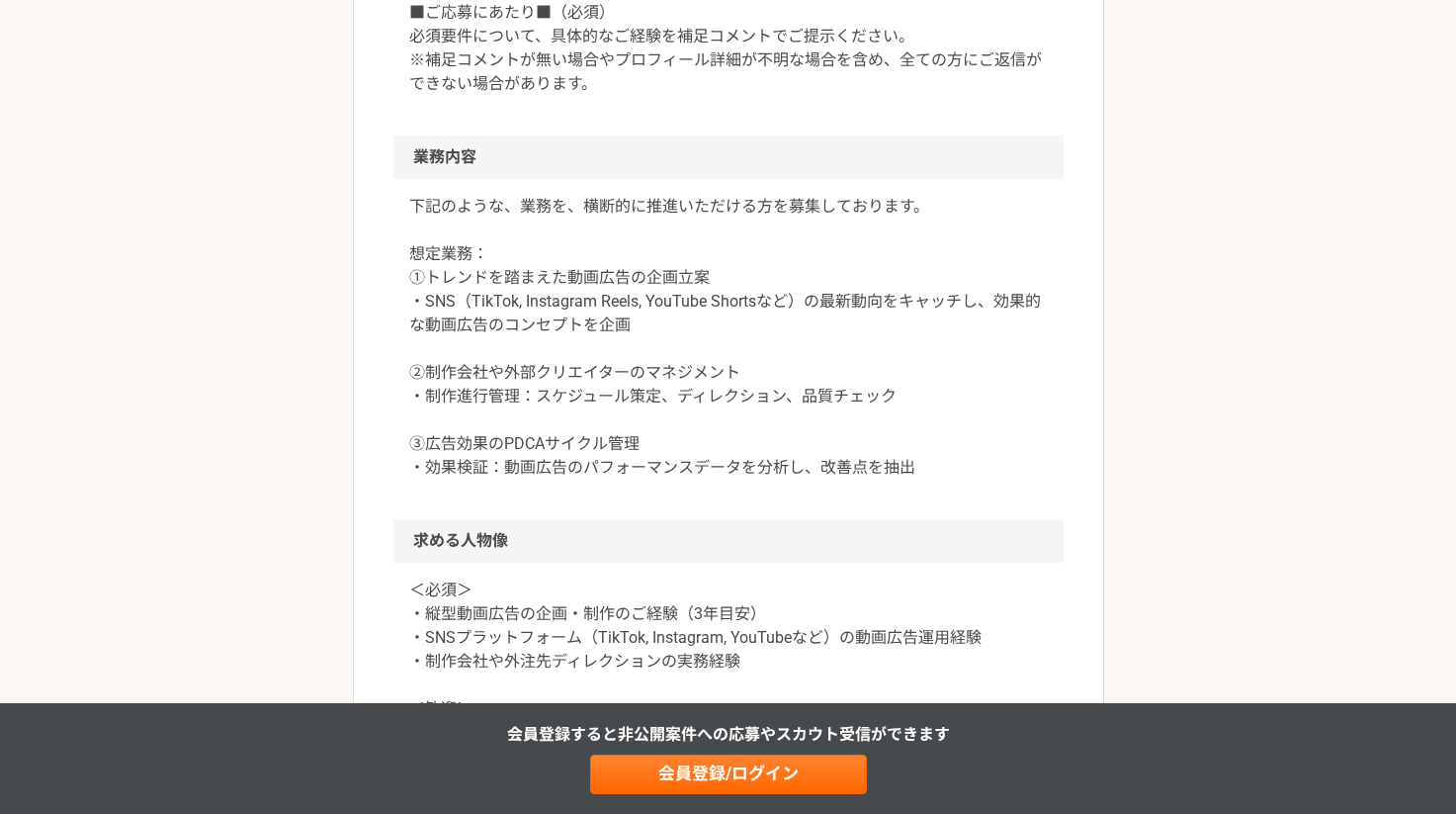 scroll, scrollTop: 941, scrollLeft: 0, axis: vertical 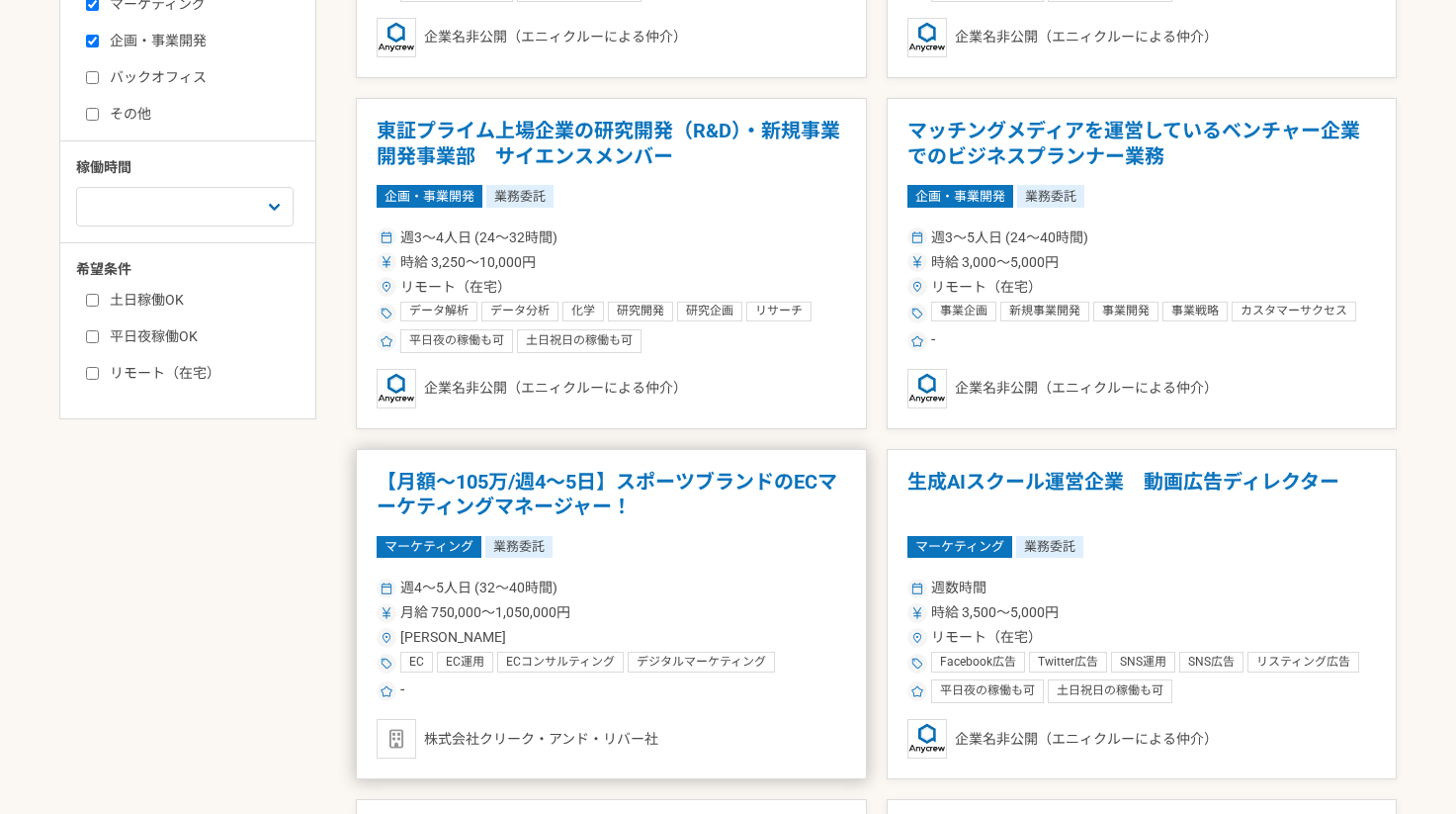 click on "【月額～105万/週4～5日】スポーツブランドのECマーケティングマネージャー！" at bounding box center (611, 495) 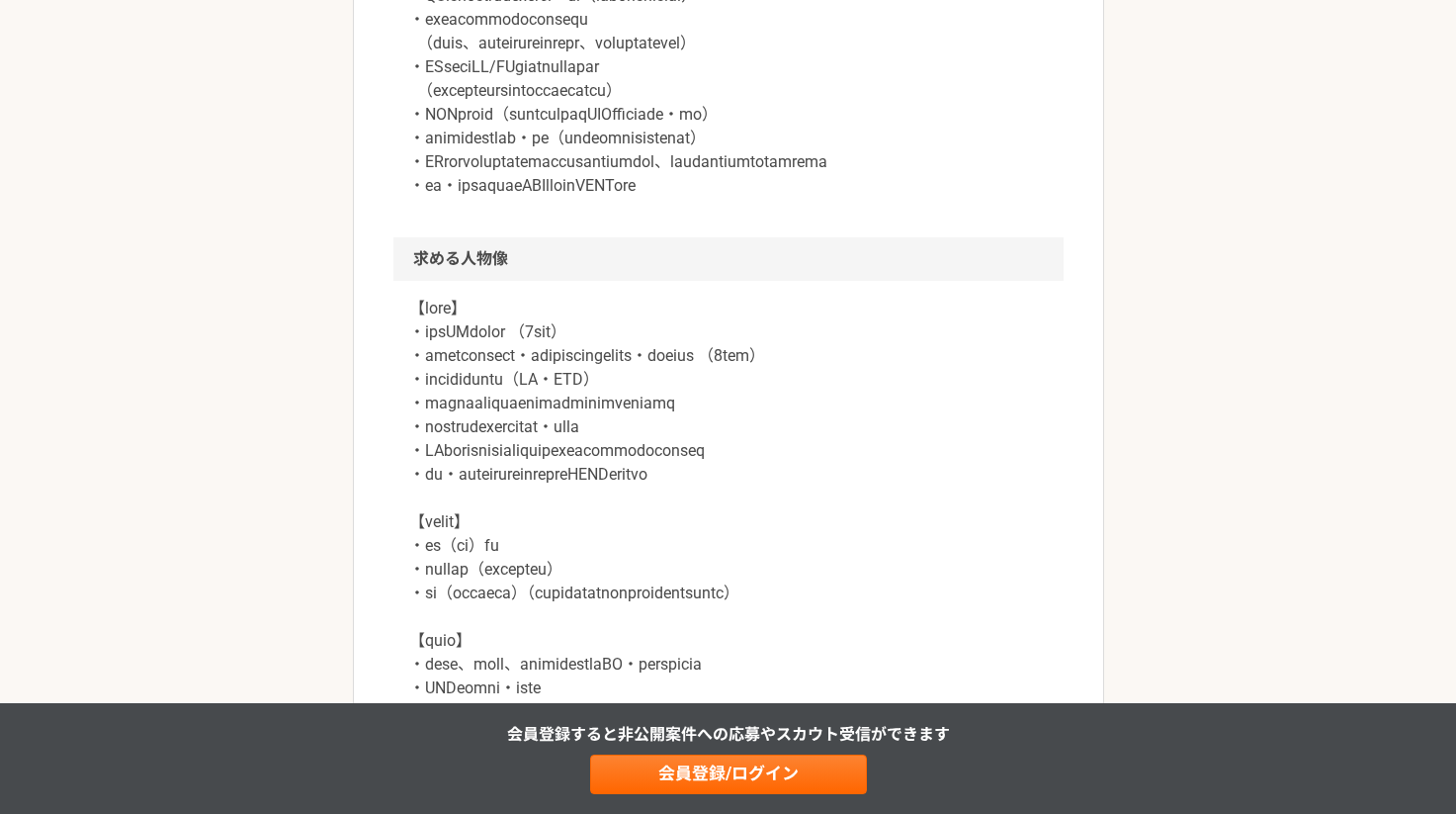 scroll, scrollTop: 1375, scrollLeft: 0, axis: vertical 